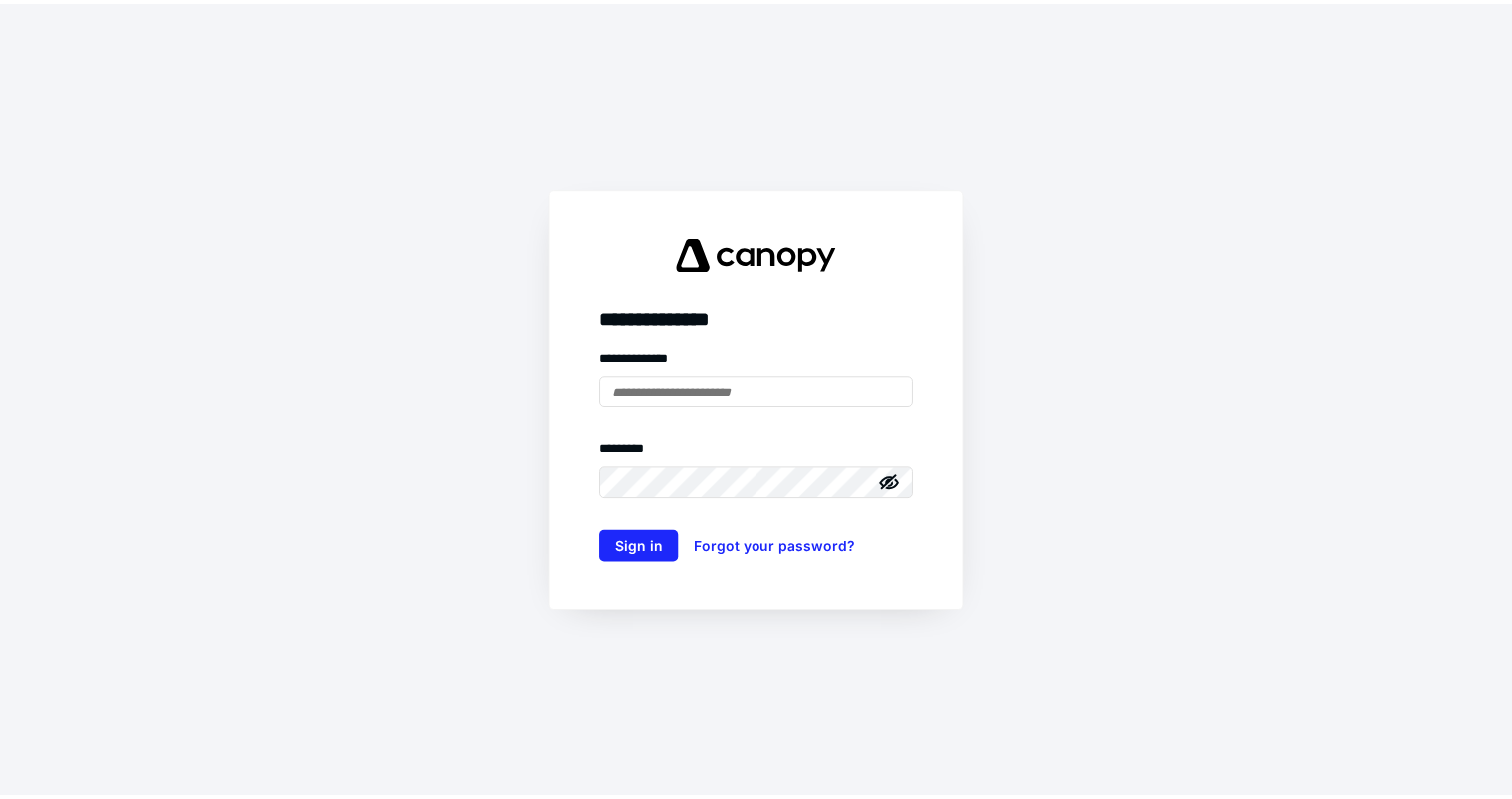 scroll, scrollTop: 0, scrollLeft: 0, axis: both 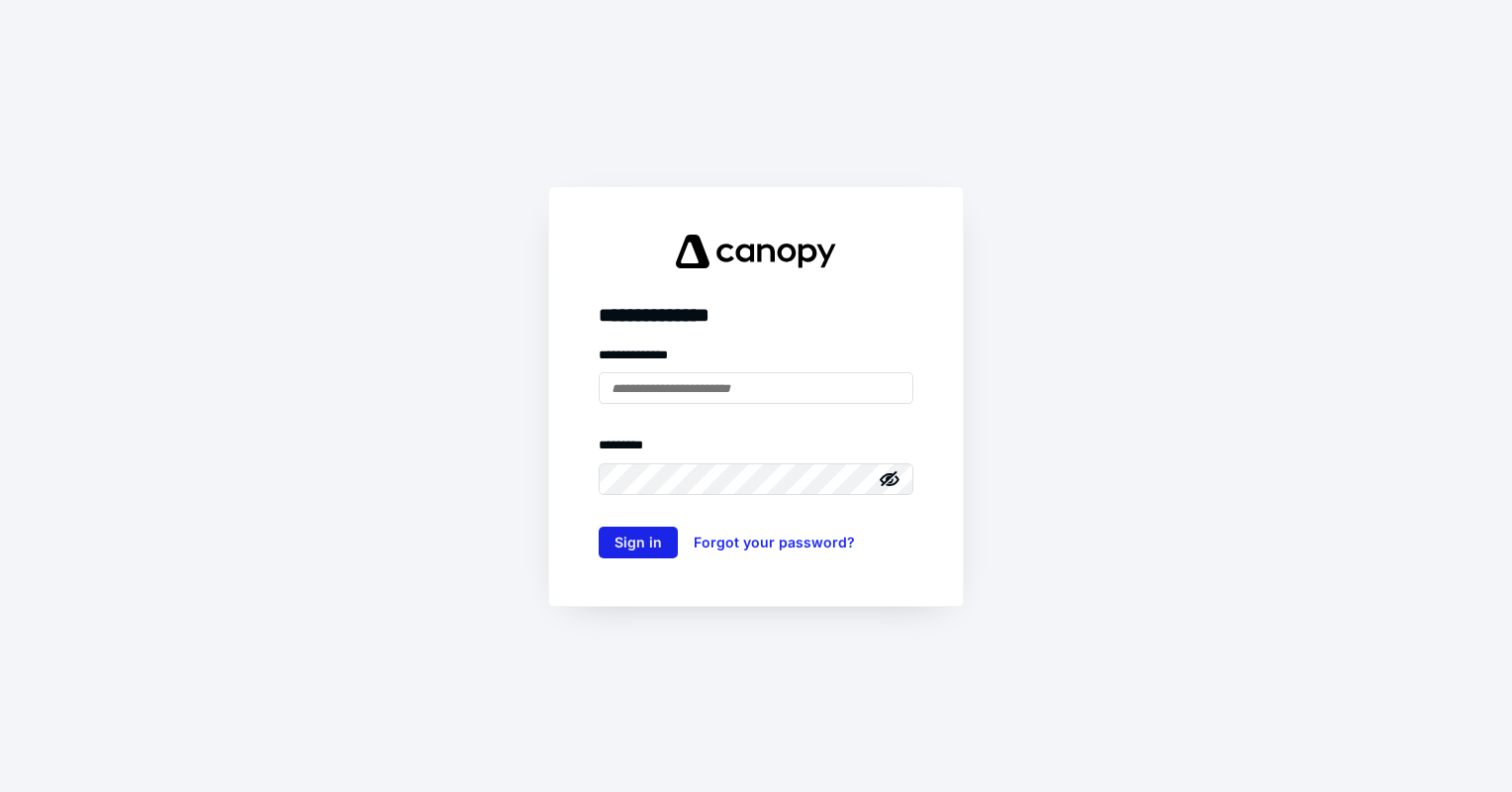 type on "**********" 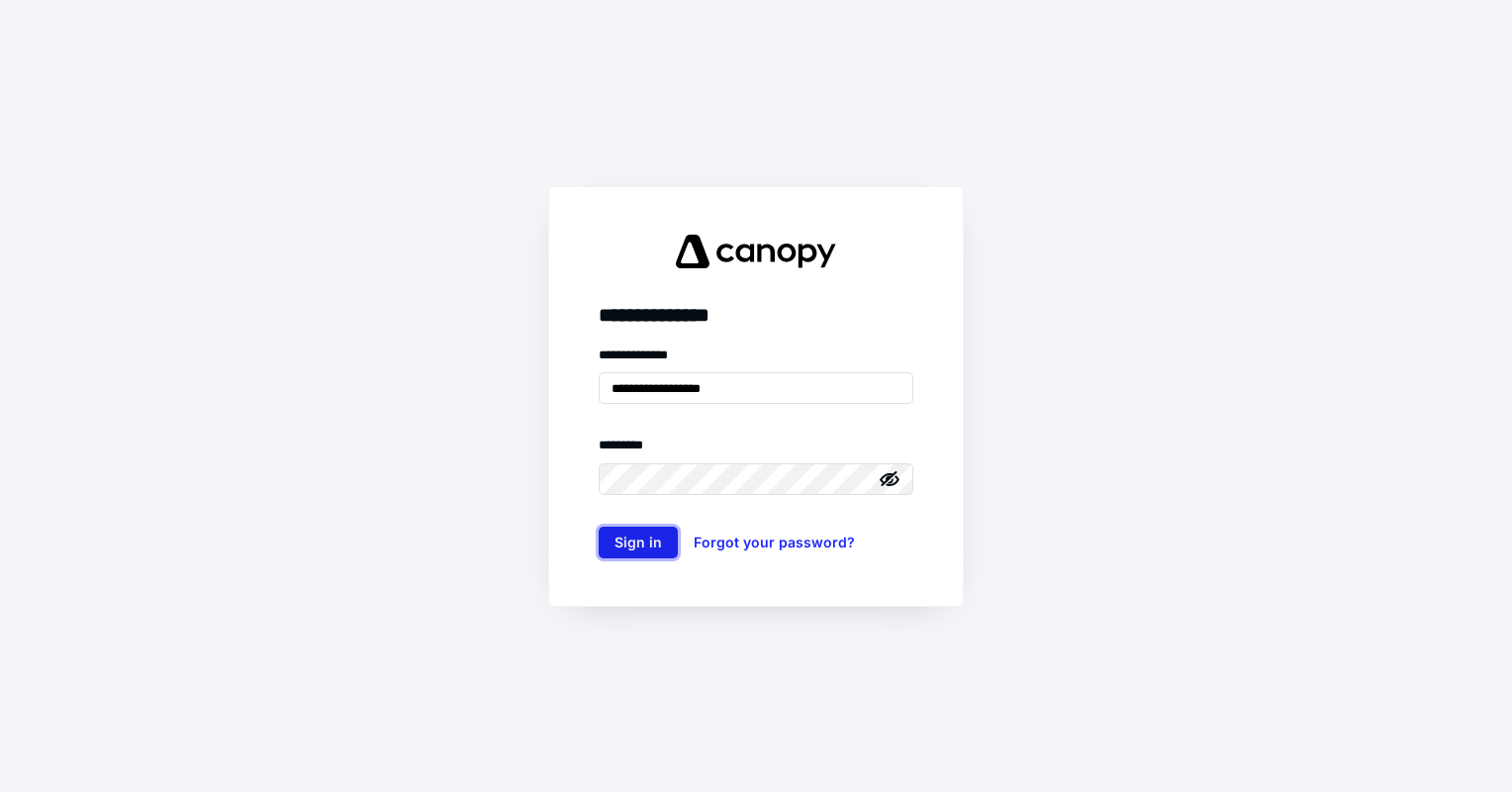 click on "Sign in" at bounding box center [638, 543] 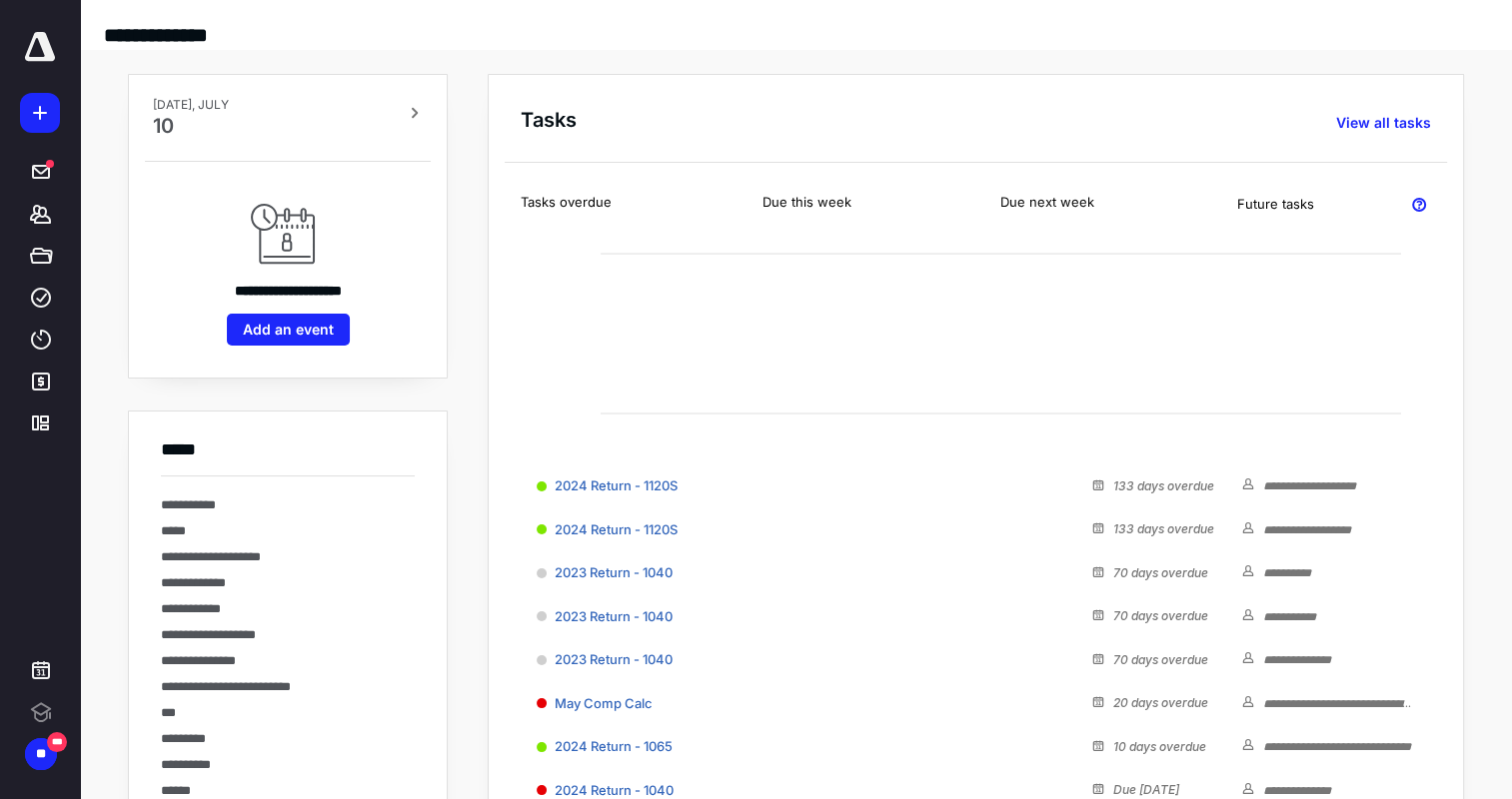 scroll, scrollTop: 0, scrollLeft: 0, axis: both 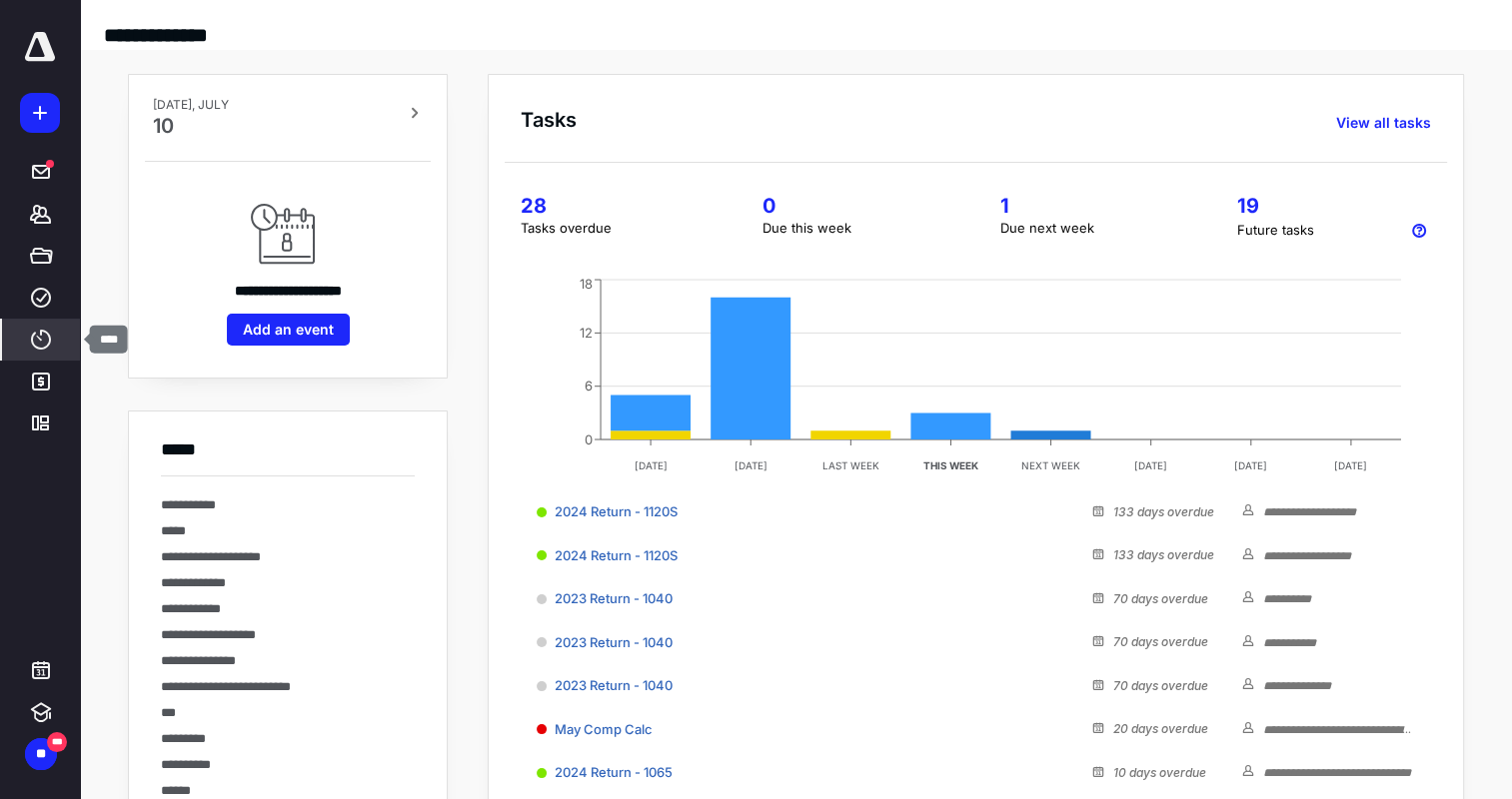 click 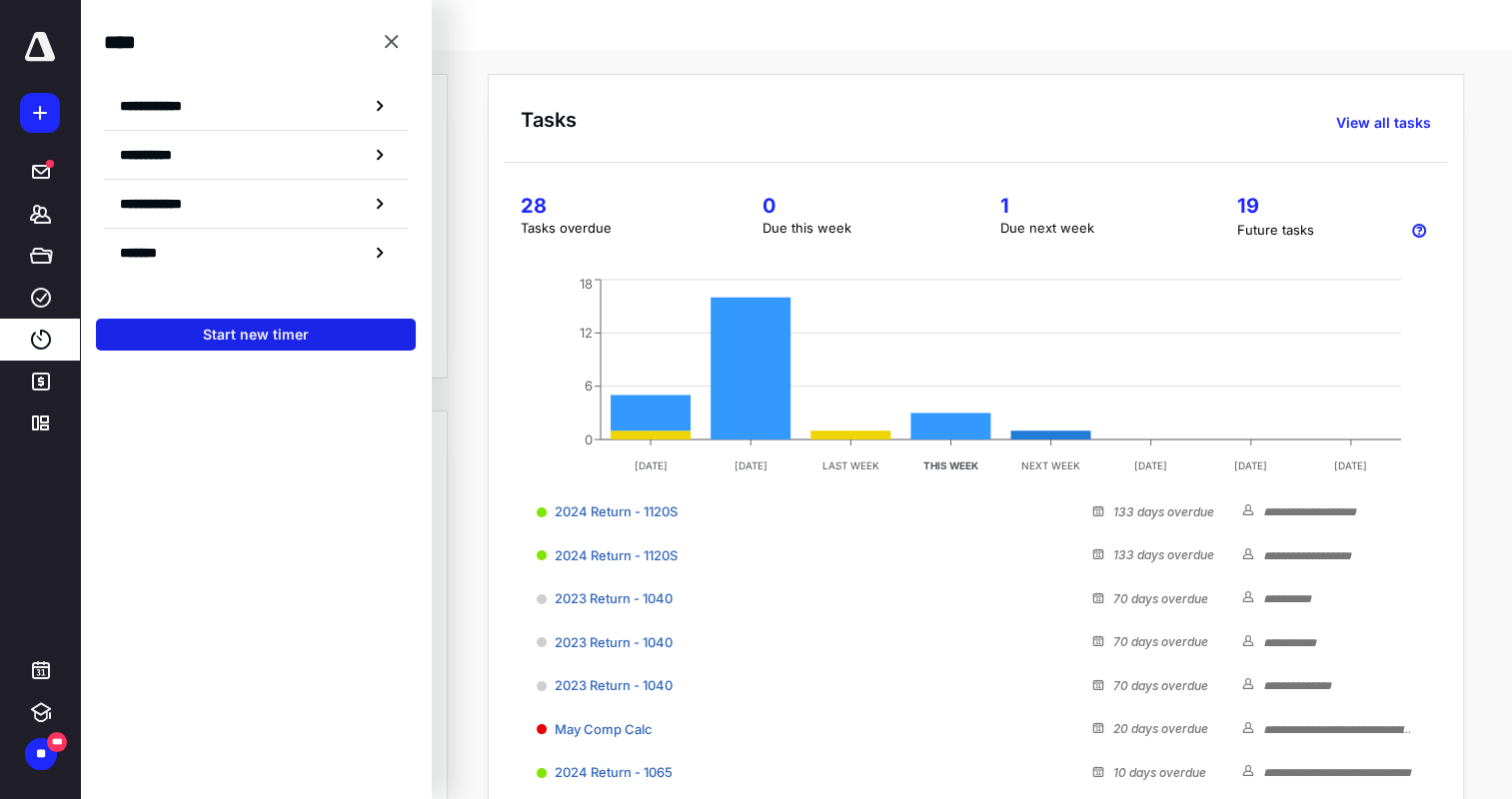 click on "Start new timer" at bounding box center [256, 335] 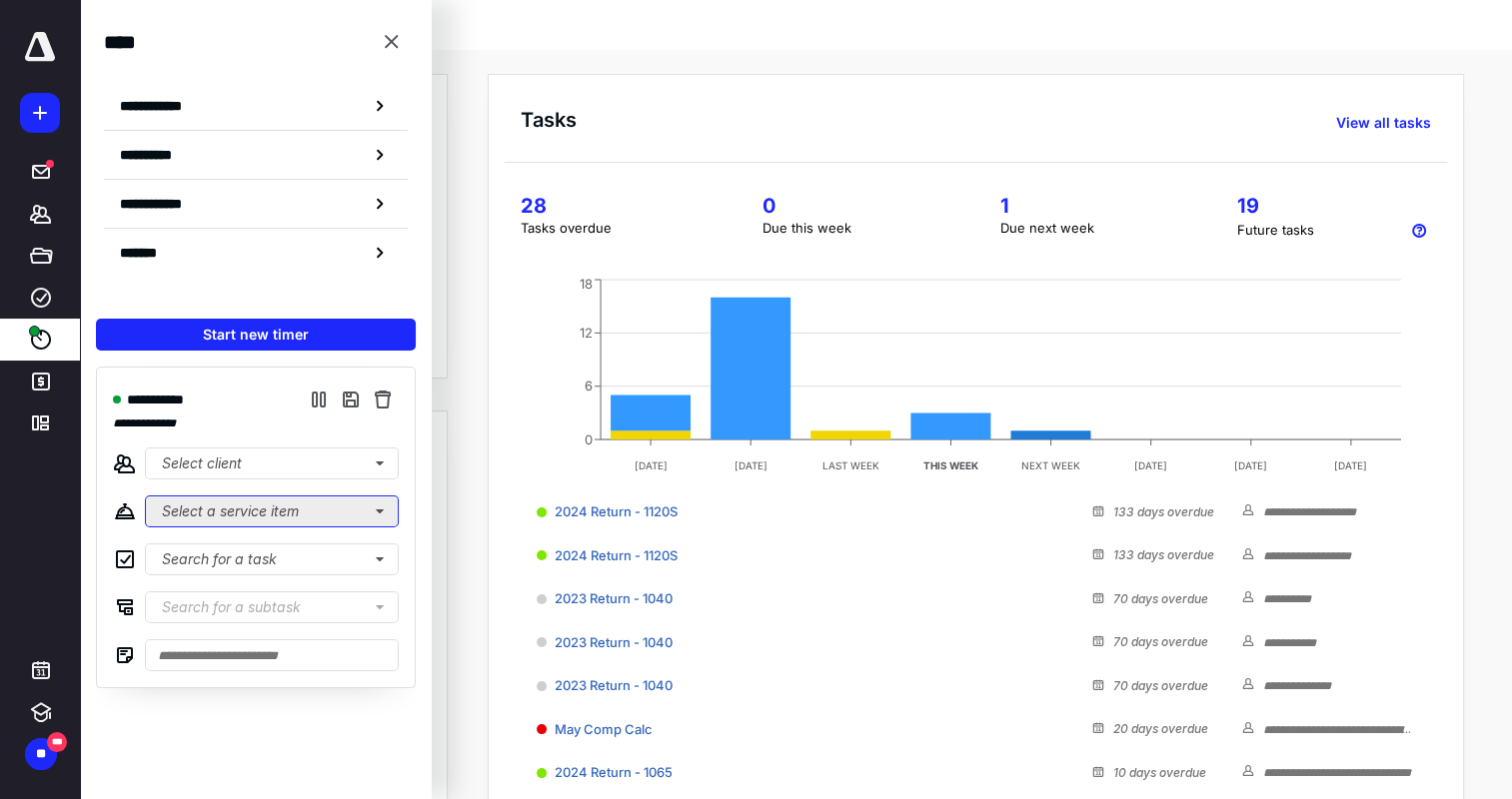 click on "Select a service item" at bounding box center [272, 511] 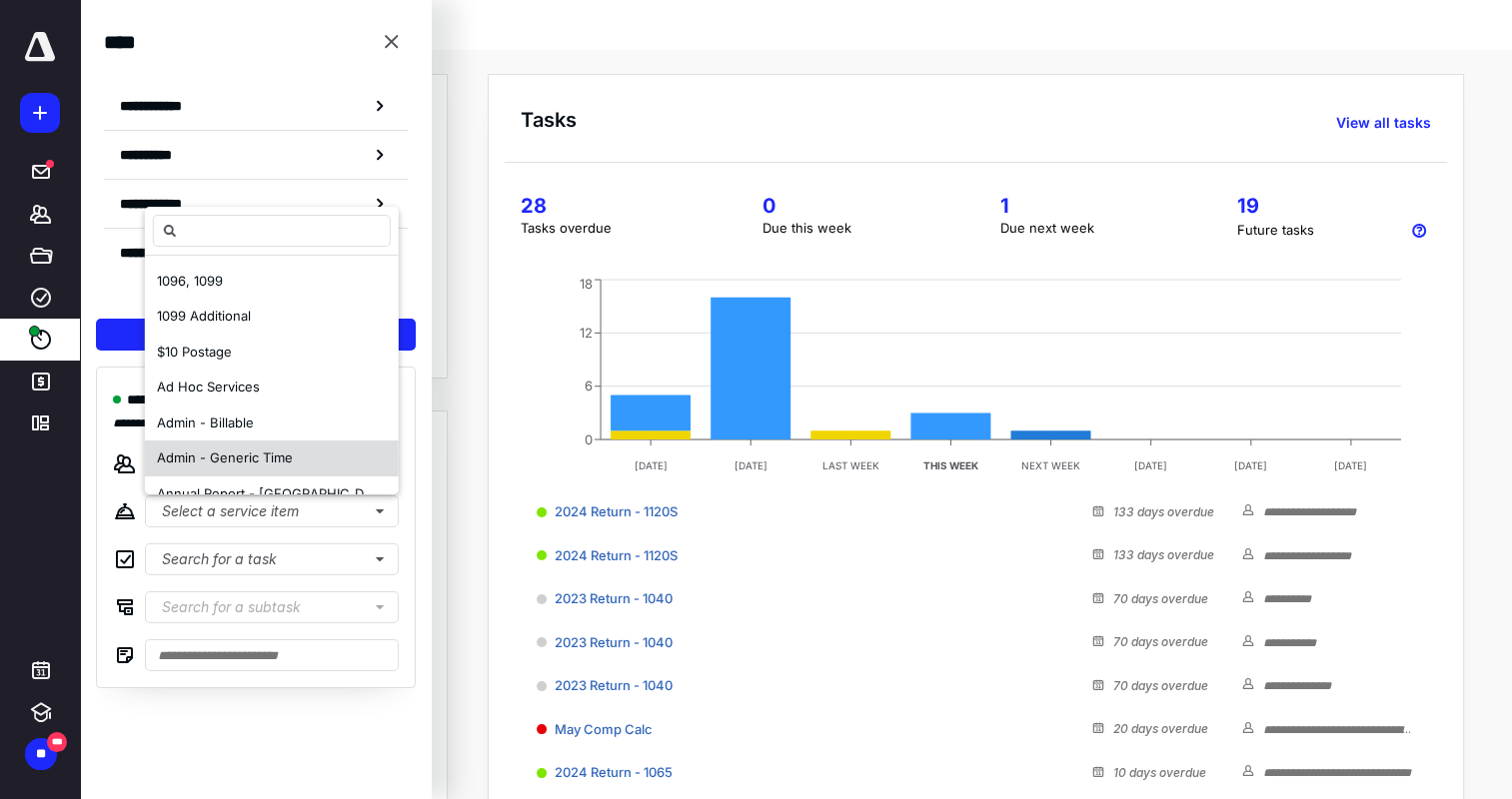 click on "Admin - Generic Time" at bounding box center [225, 457] 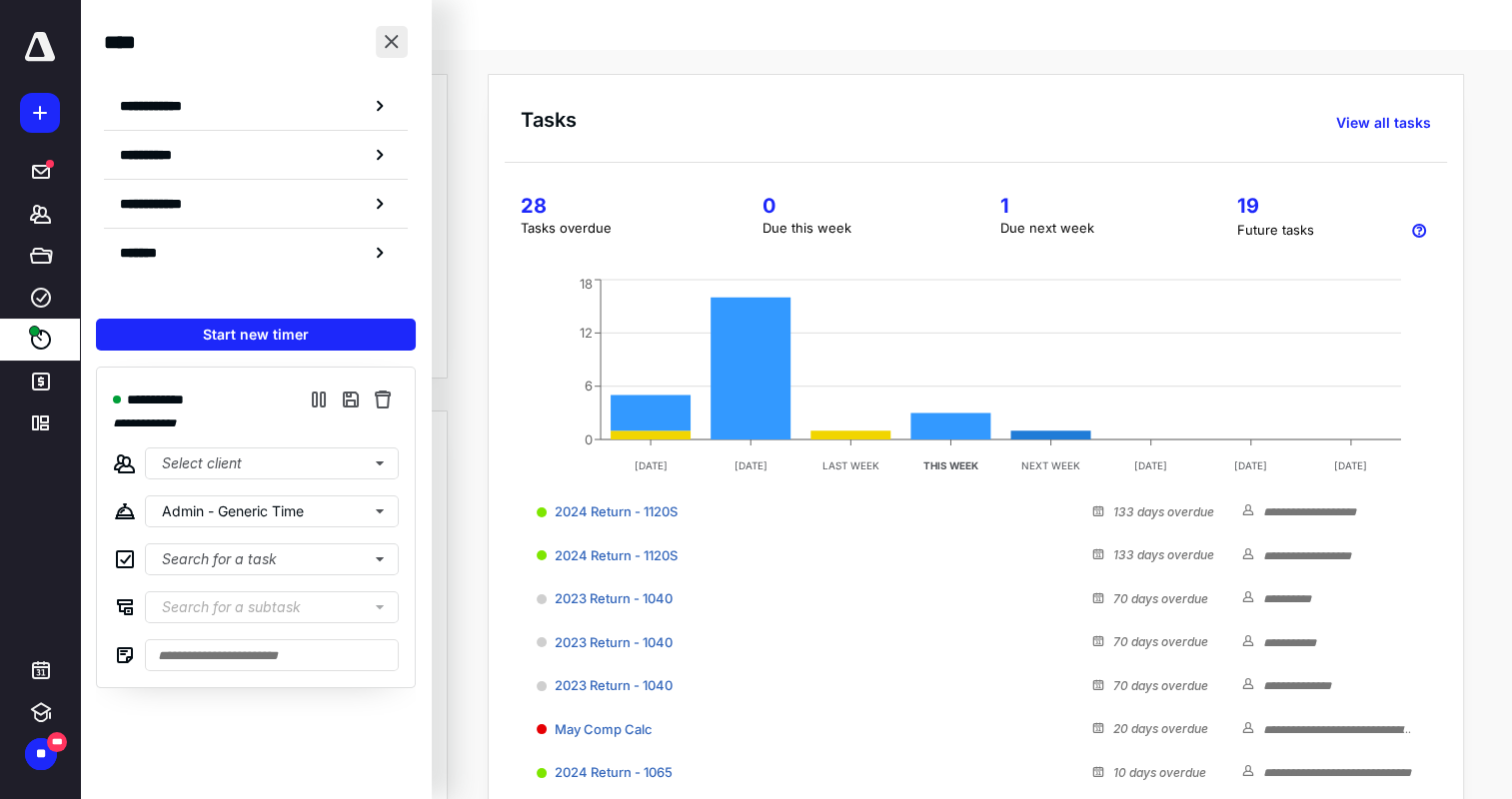 click at bounding box center (392, 42) 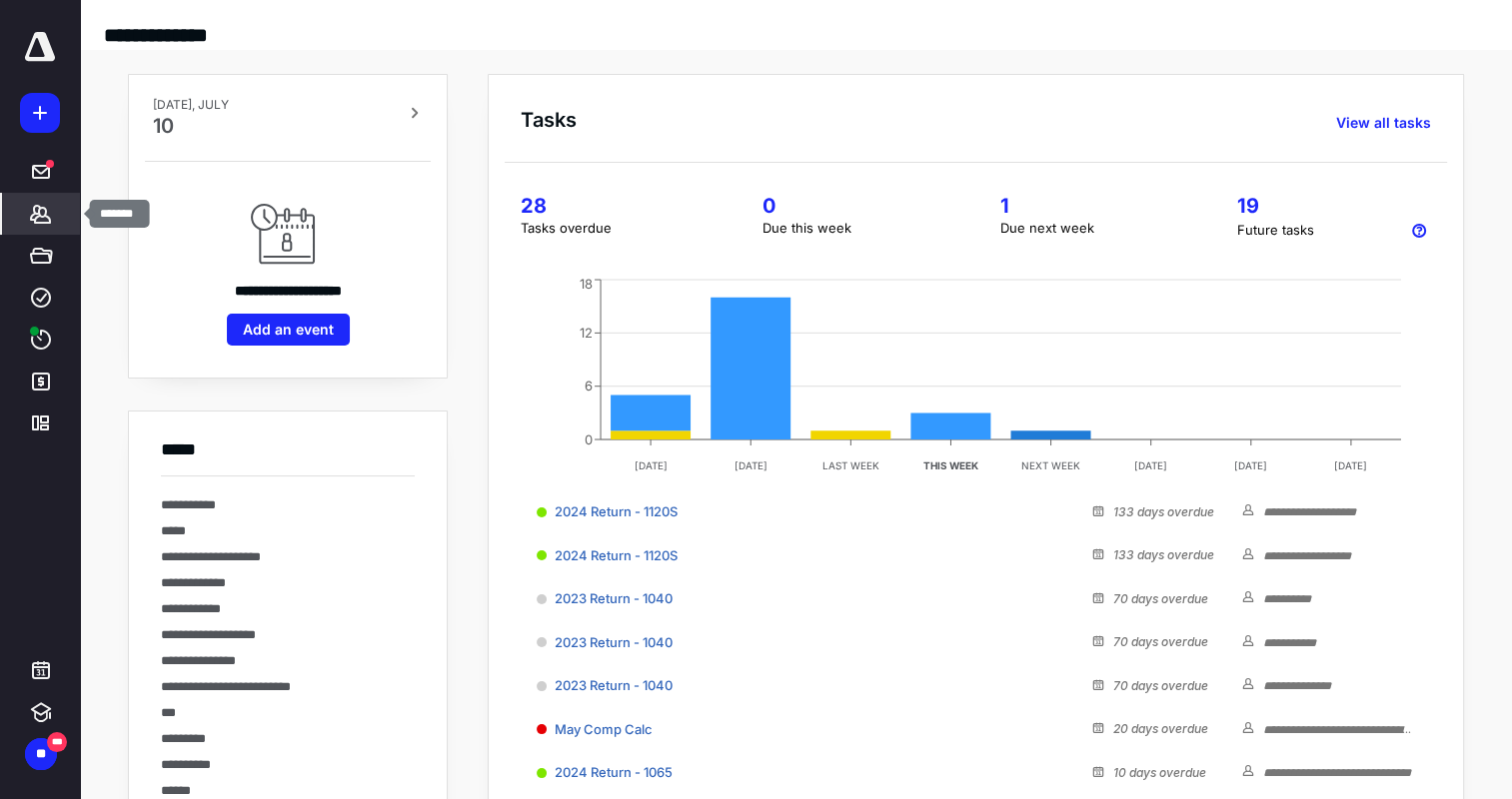 click 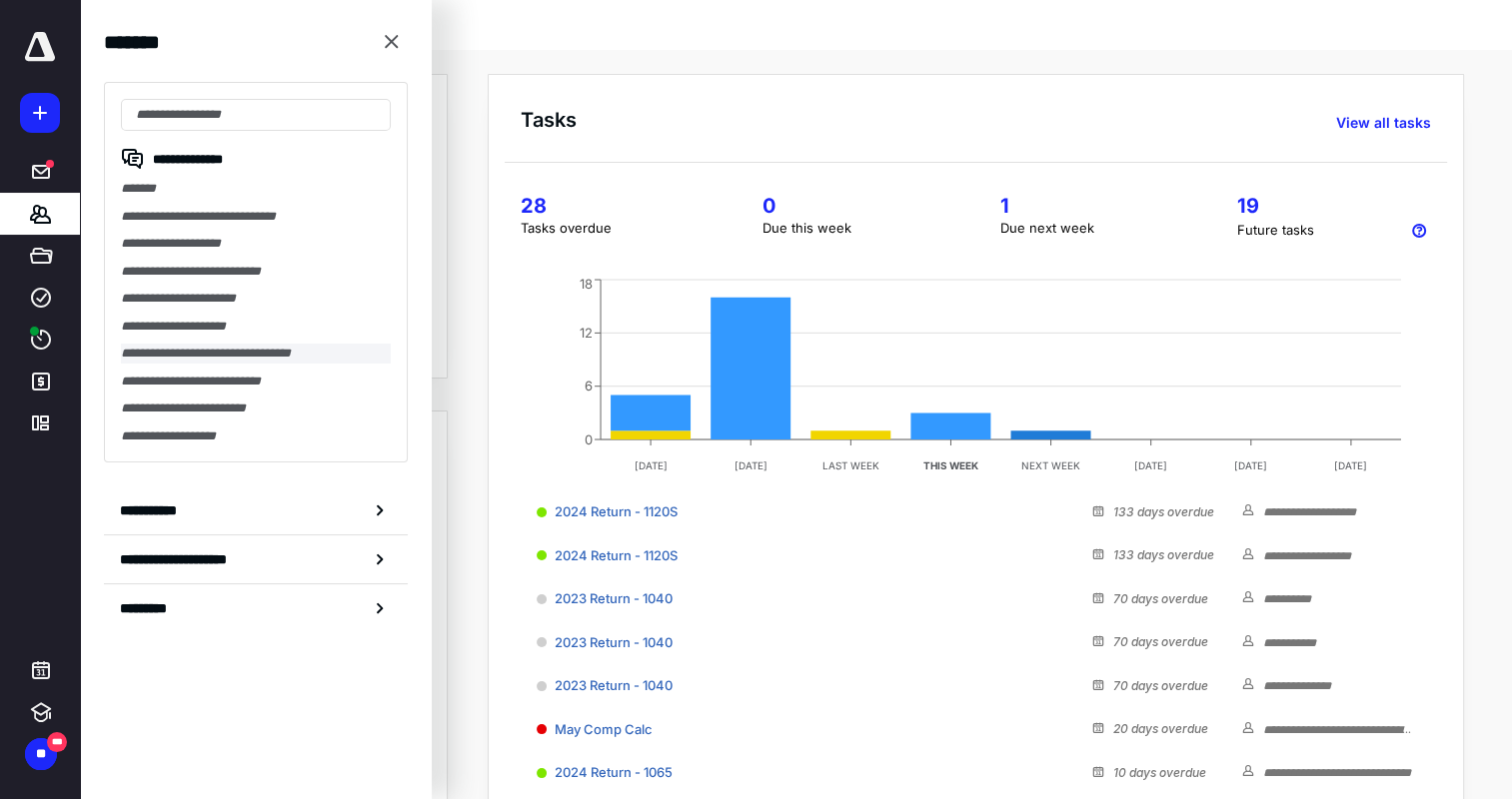 click on "**********" at bounding box center [256, 354] 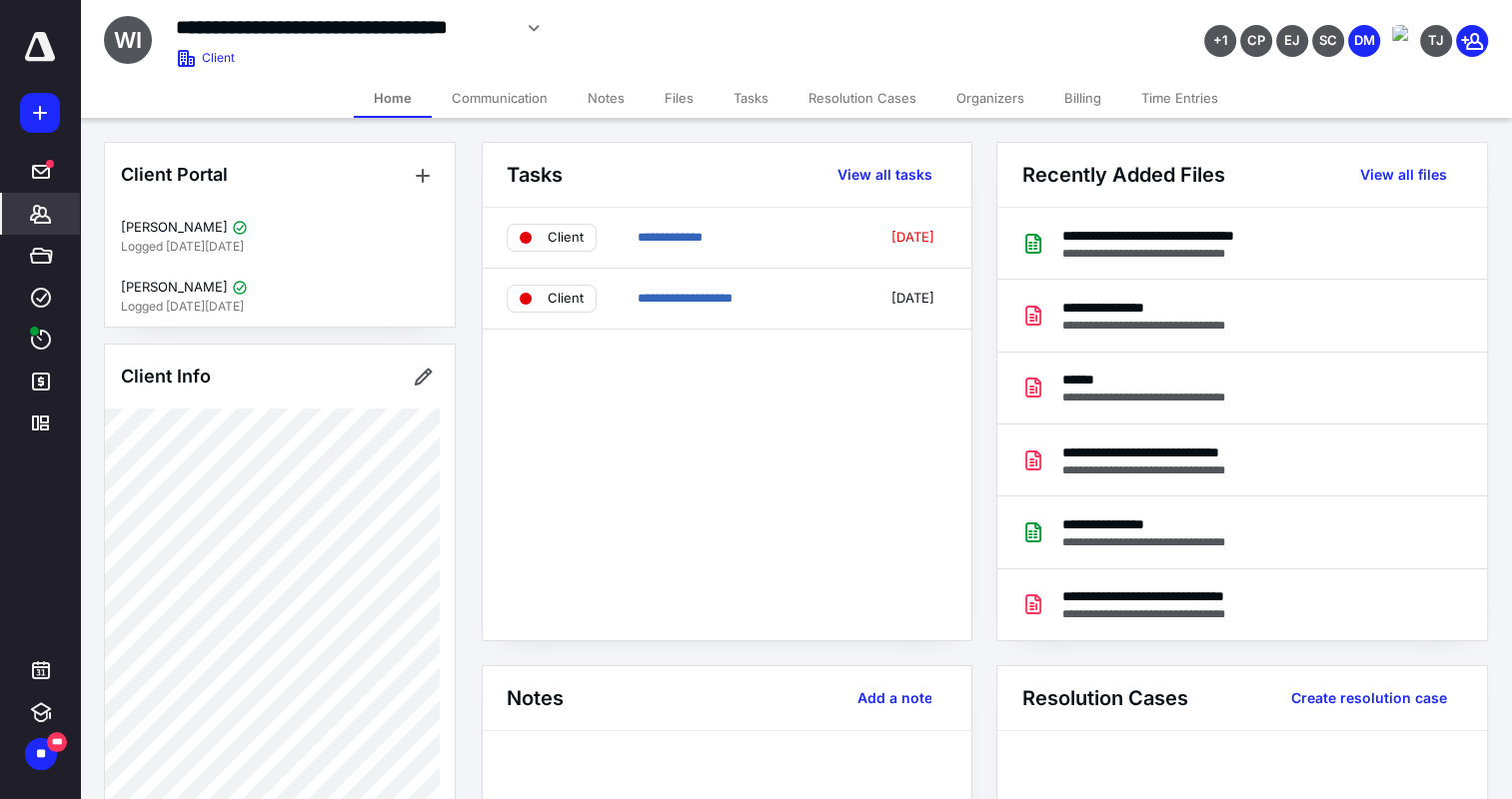 click on "Time Entries" at bounding box center [1179, 98] 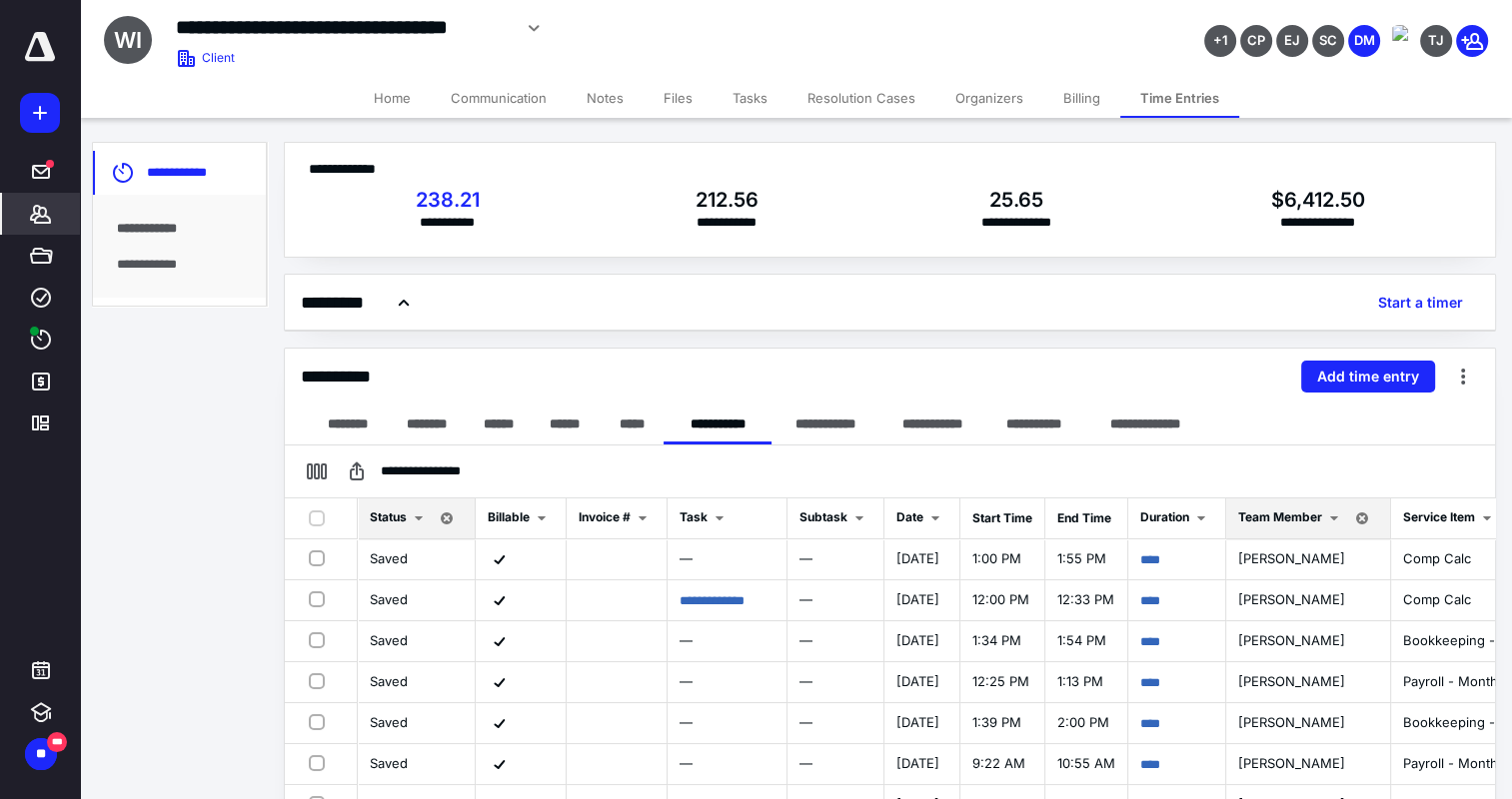 click at bounding box center (419, 518) 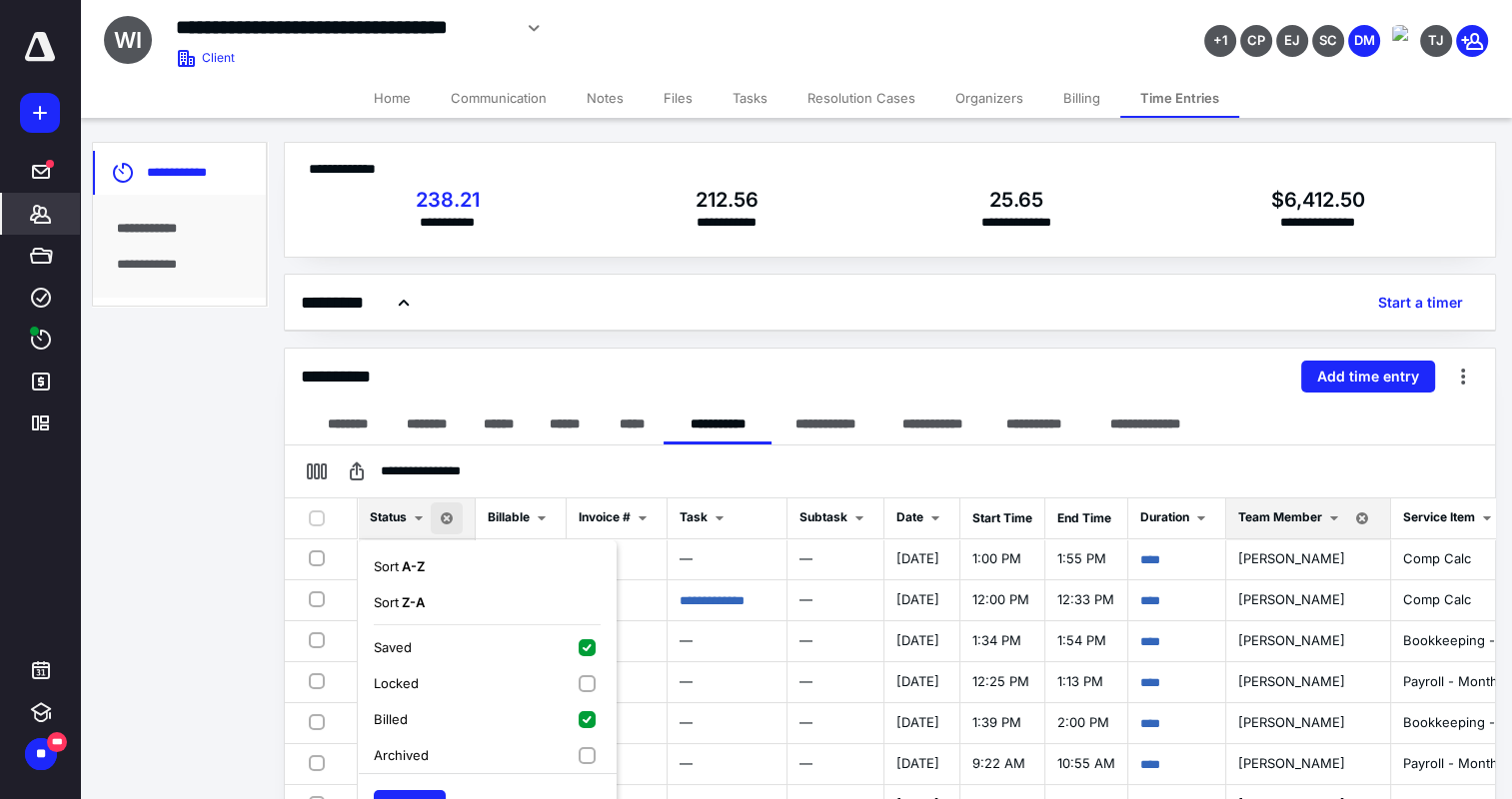 click on "Billed" at bounding box center [487, 719] 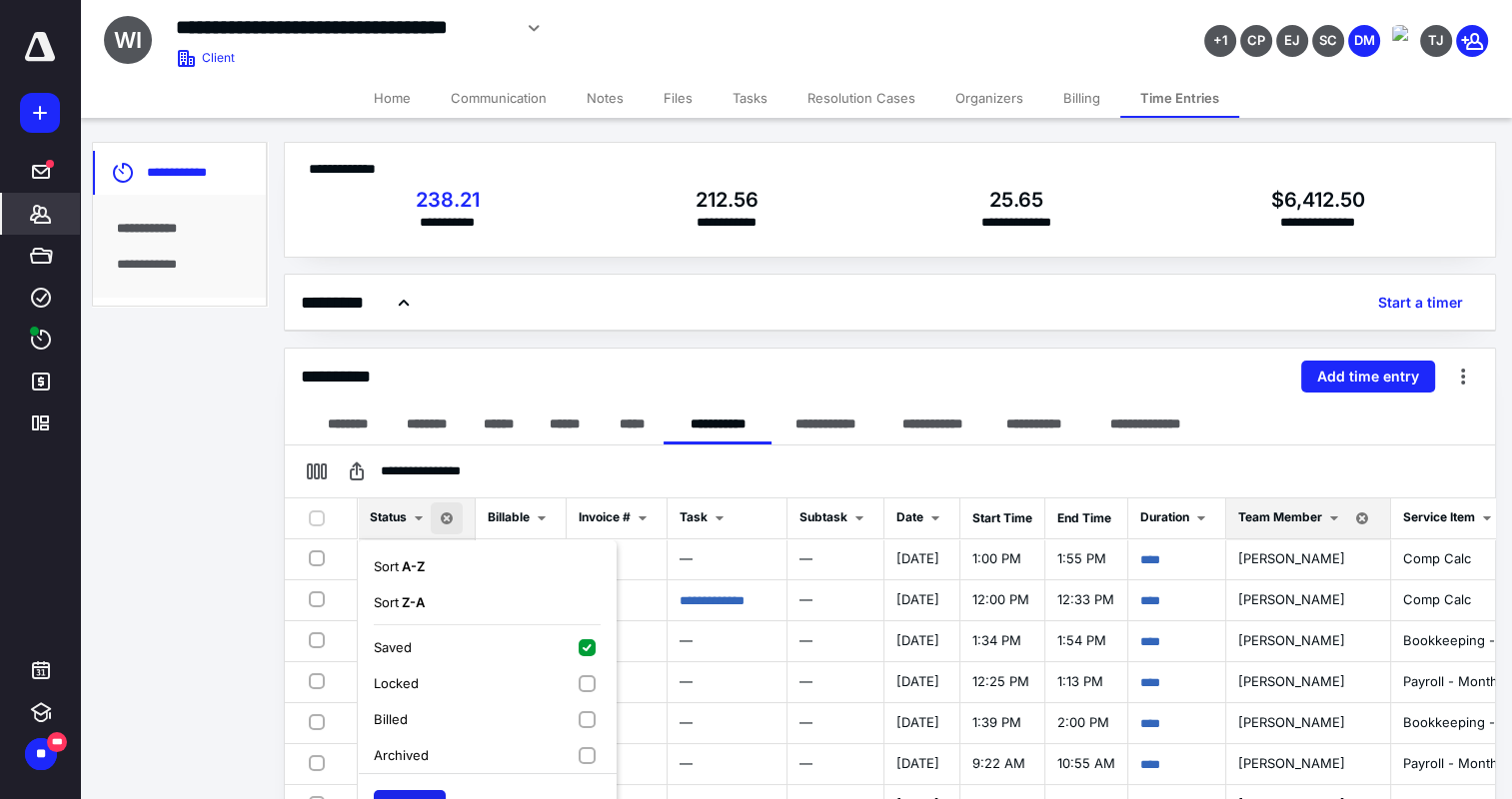 click on "Apply" at bounding box center (410, 806) 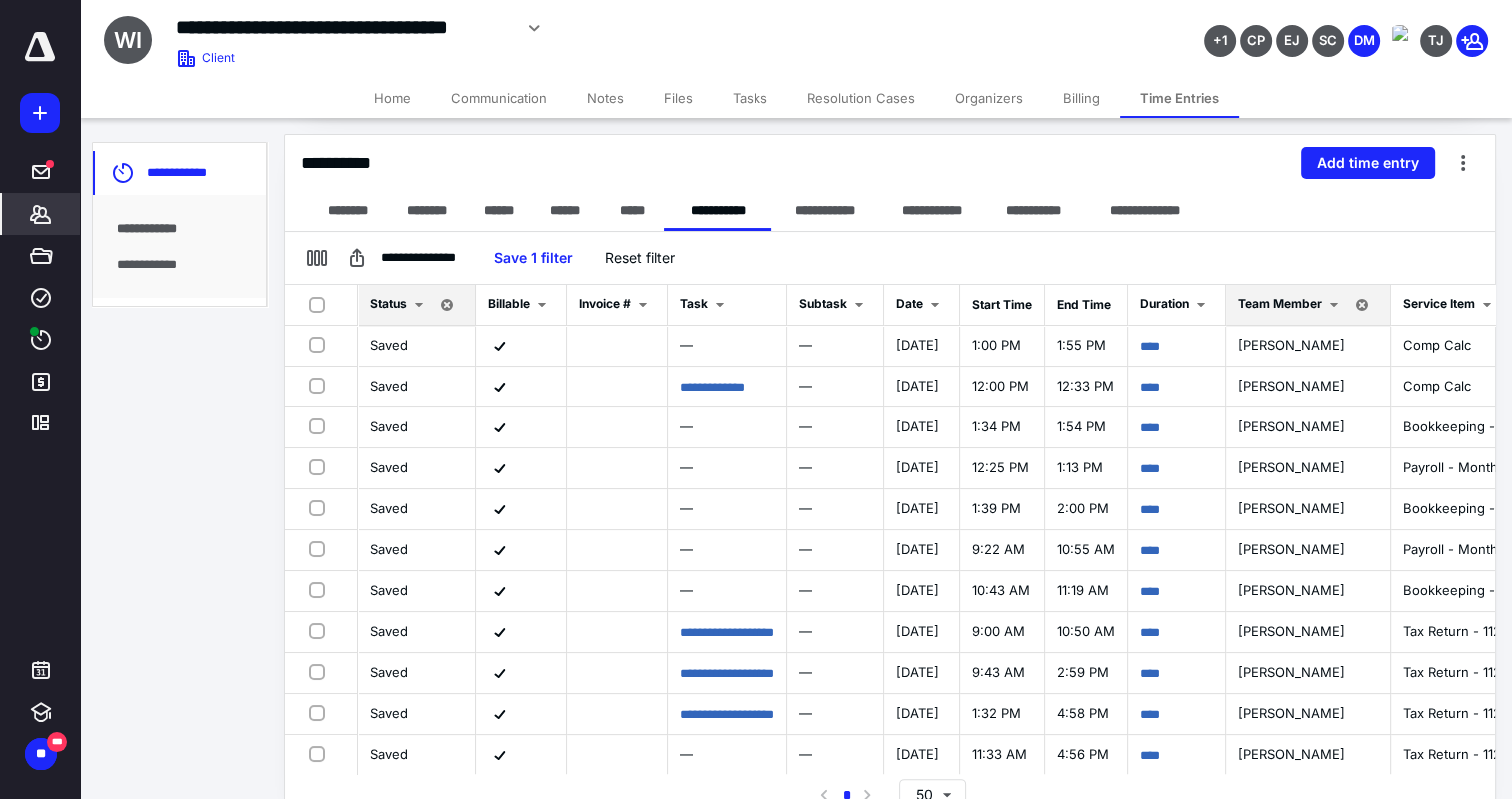 scroll, scrollTop: 231, scrollLeft: 0, axis: vertical 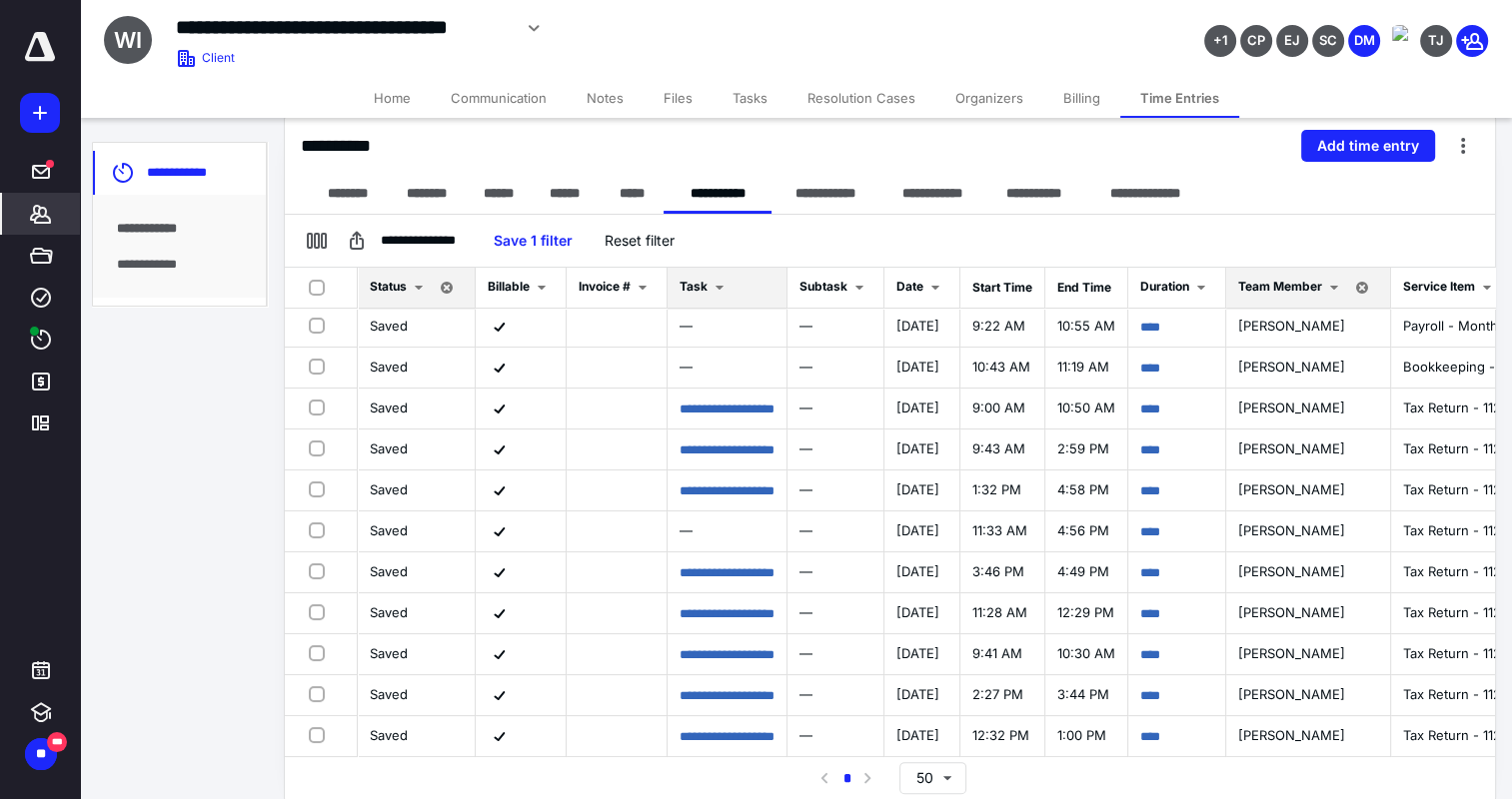click at bounding box center [720, 288] 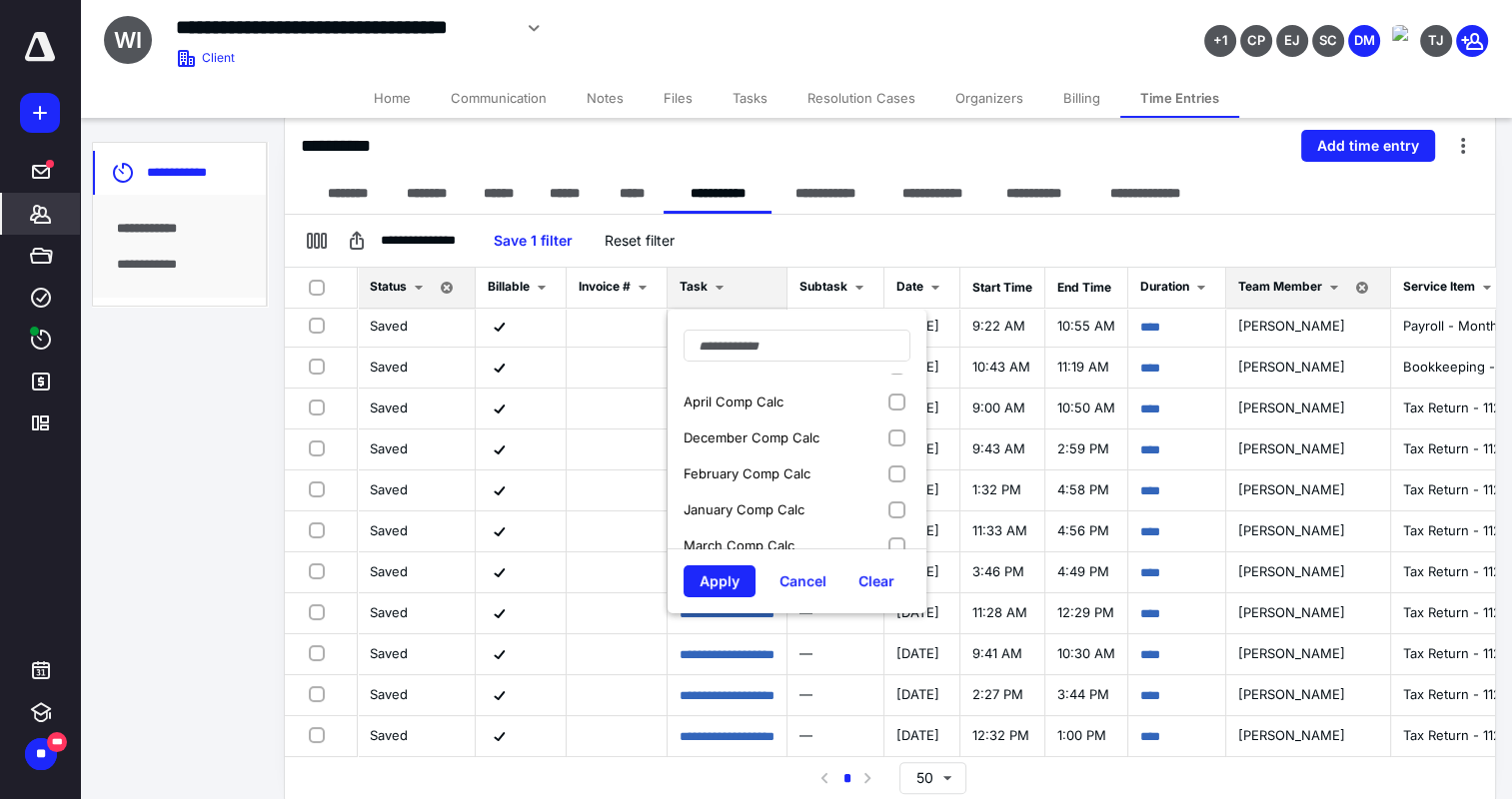 scroll, scrollTop: 0, scrollLeft: 0, axis: both 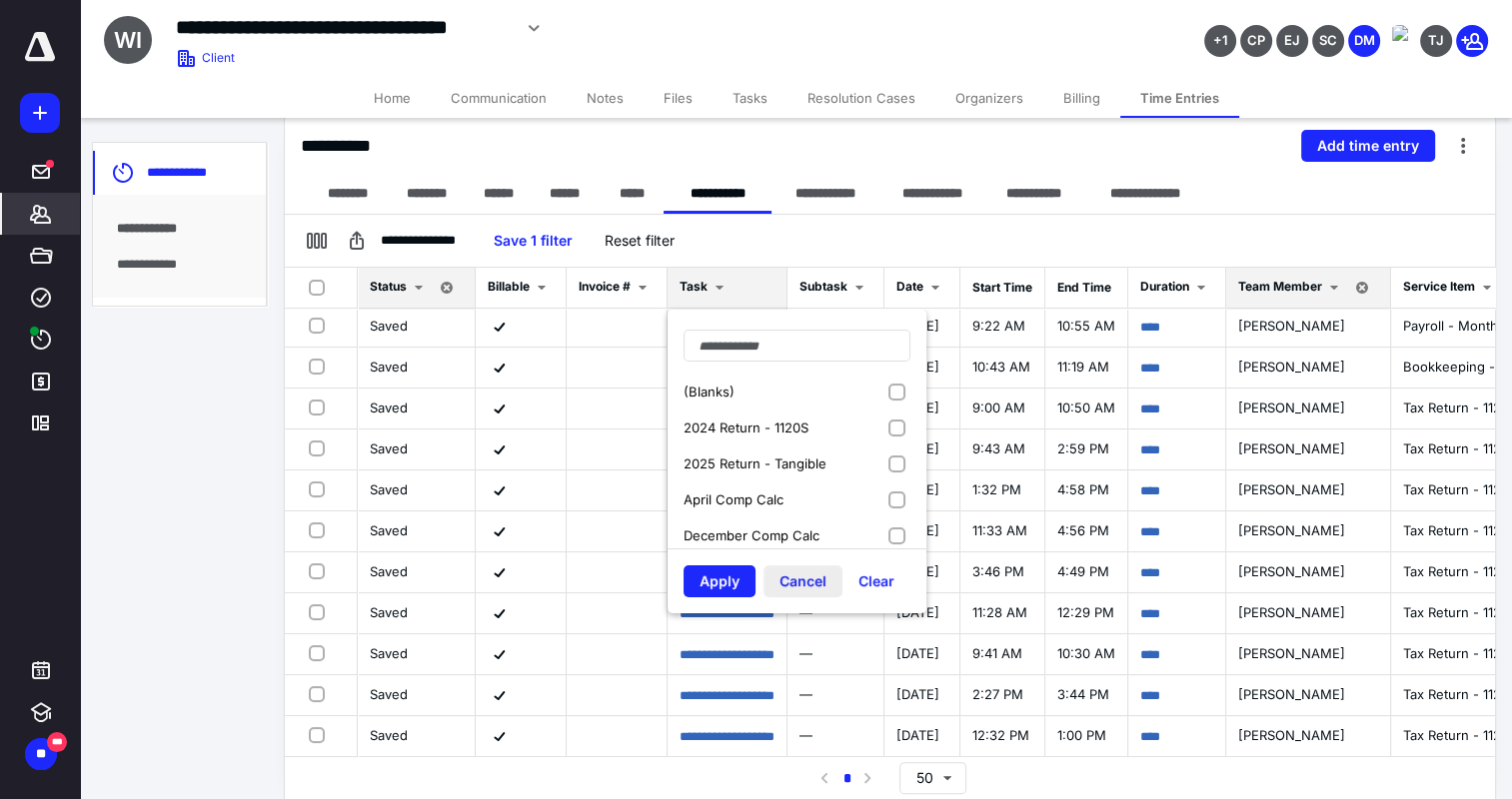 click on "Cancel" at bounding box center (802, 581) 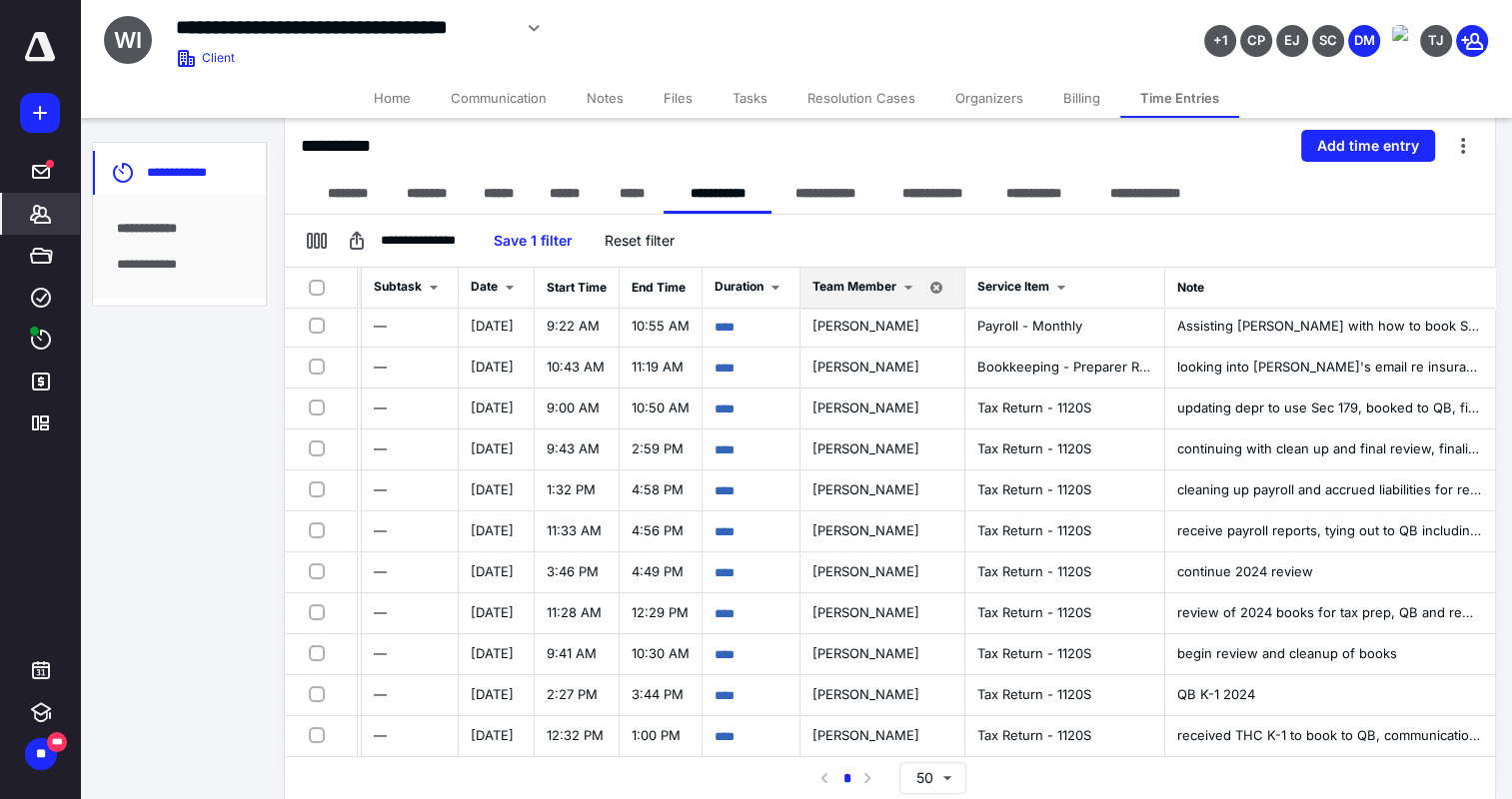 scroll, scrollTop: 218, scrollLeft: 465, axis: both 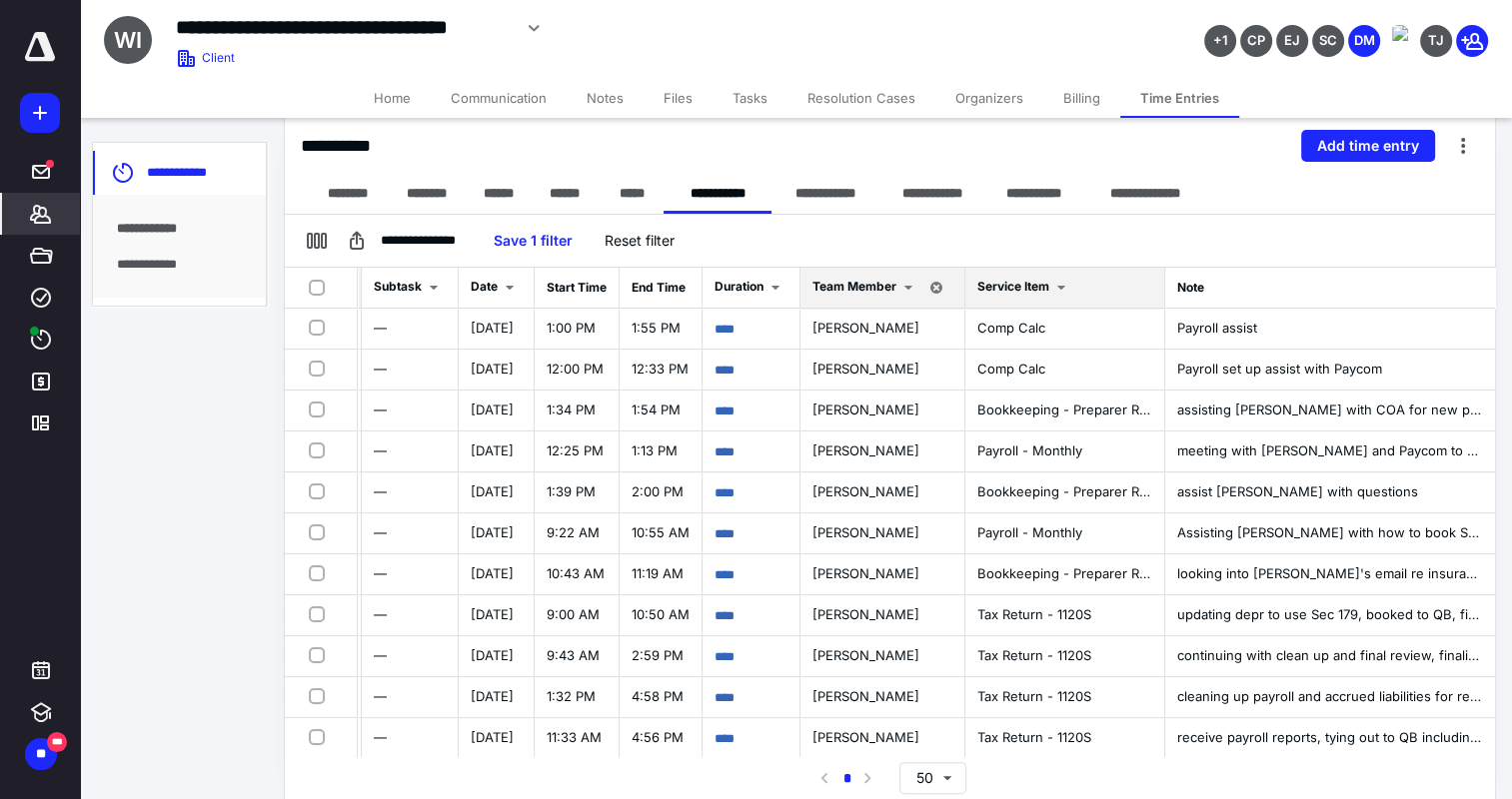 click at bounding box center [1061, 288] 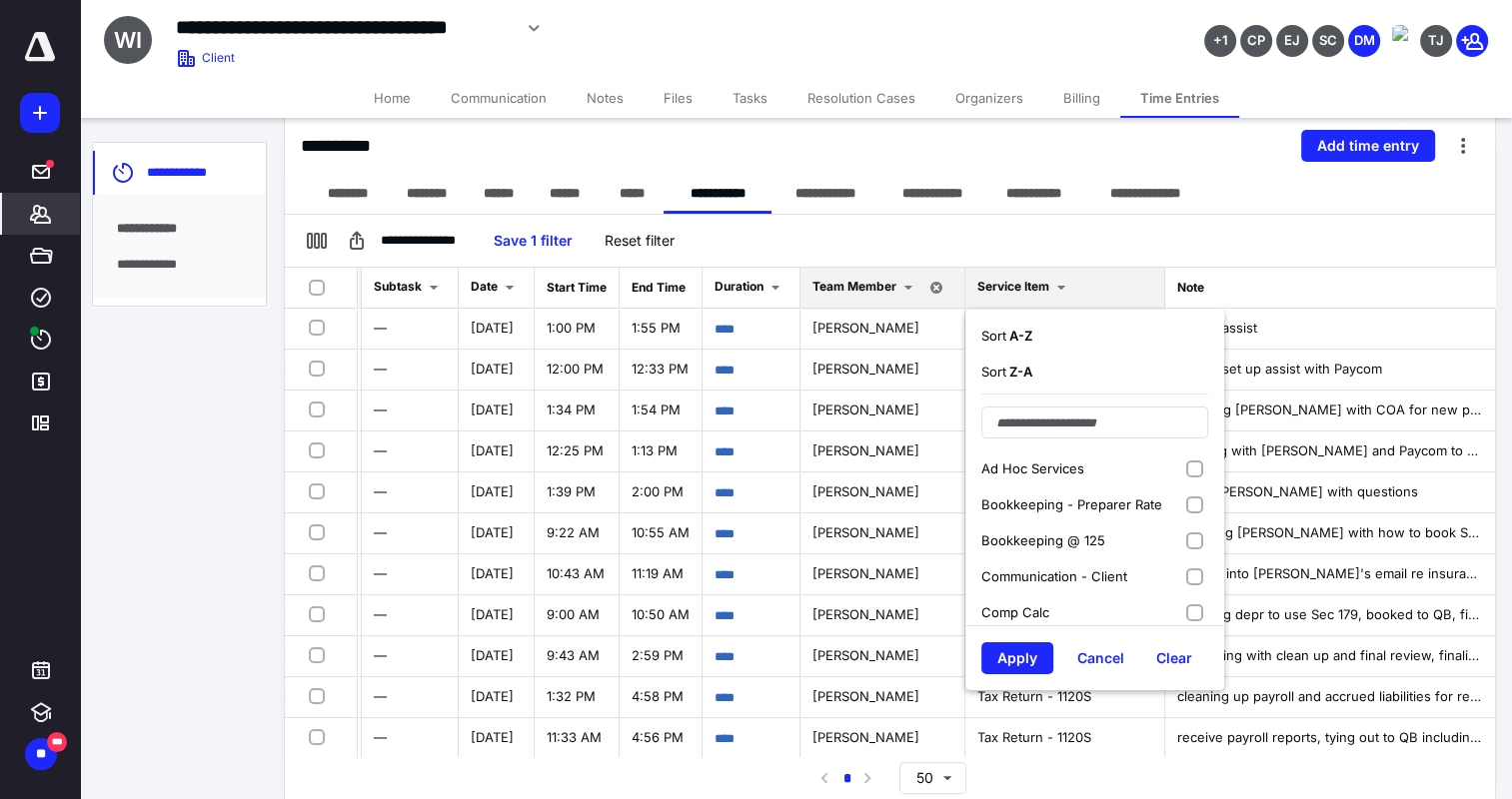 click on "Ad Hoc Services" at bounding box center [1094, 468] 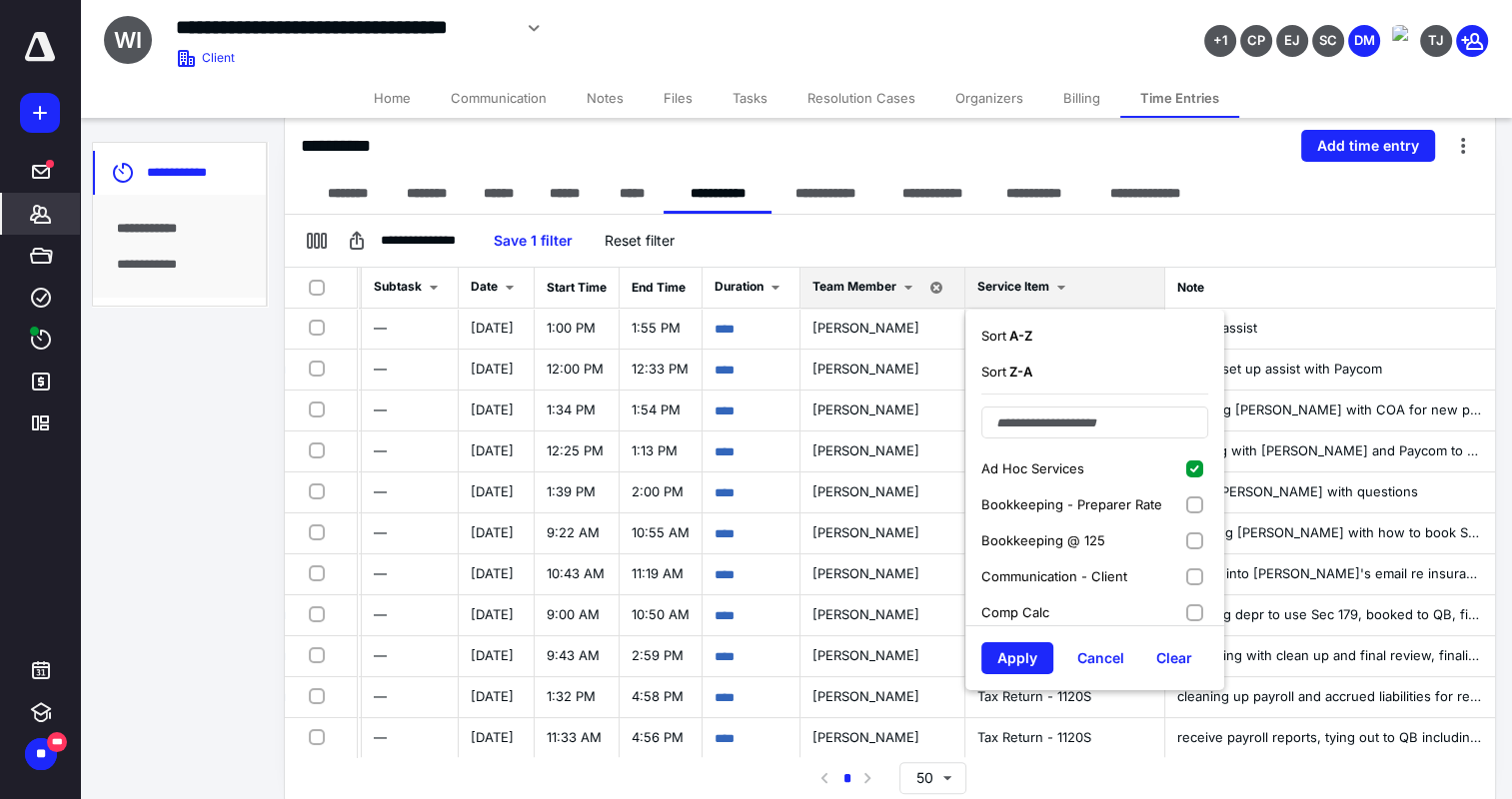 click on "Bookkeeping - Preparer Rate" at bounding box center (1094, 504) 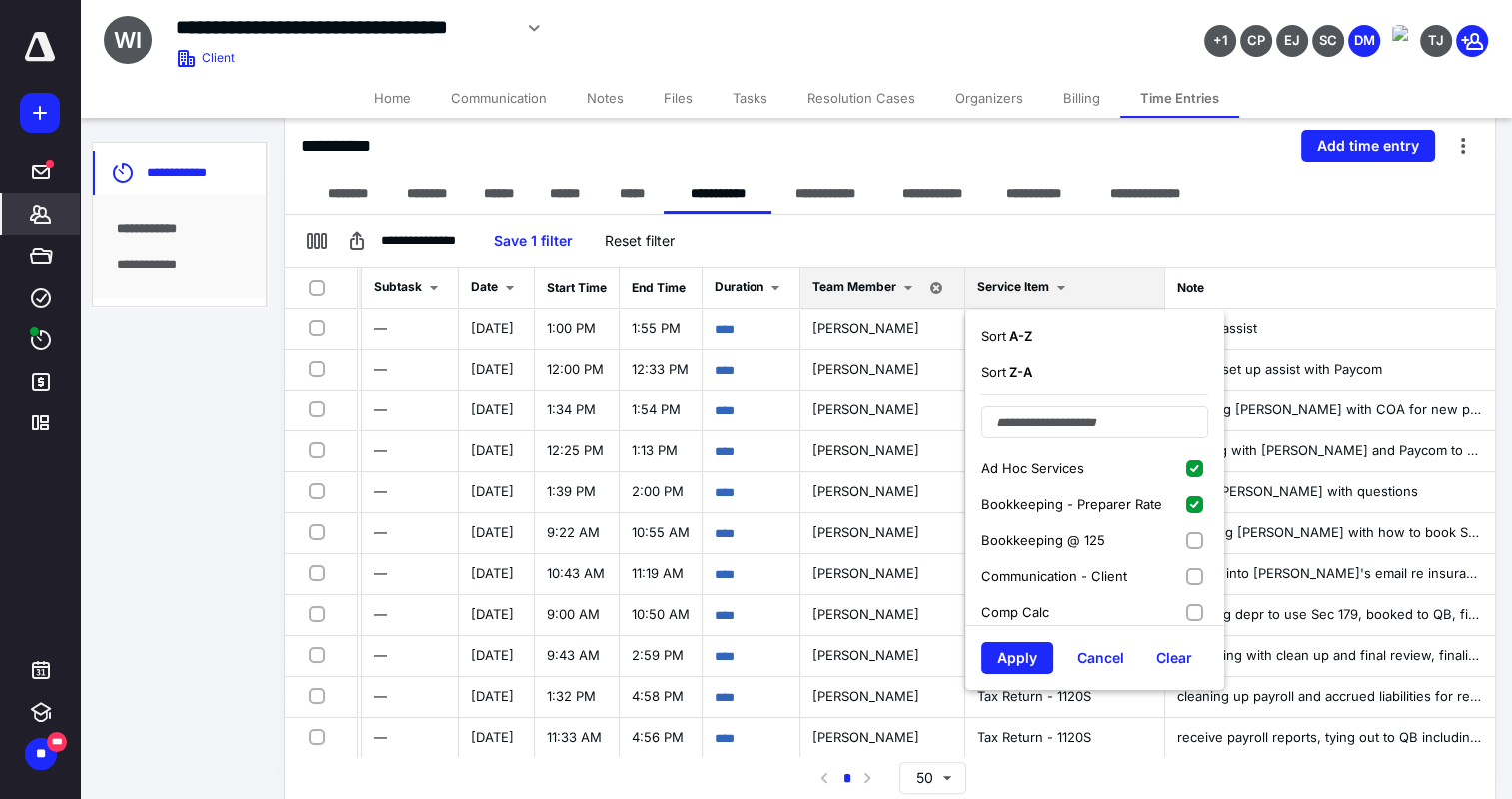 click on "Comp Calc" at bounding box center (1094, 612) 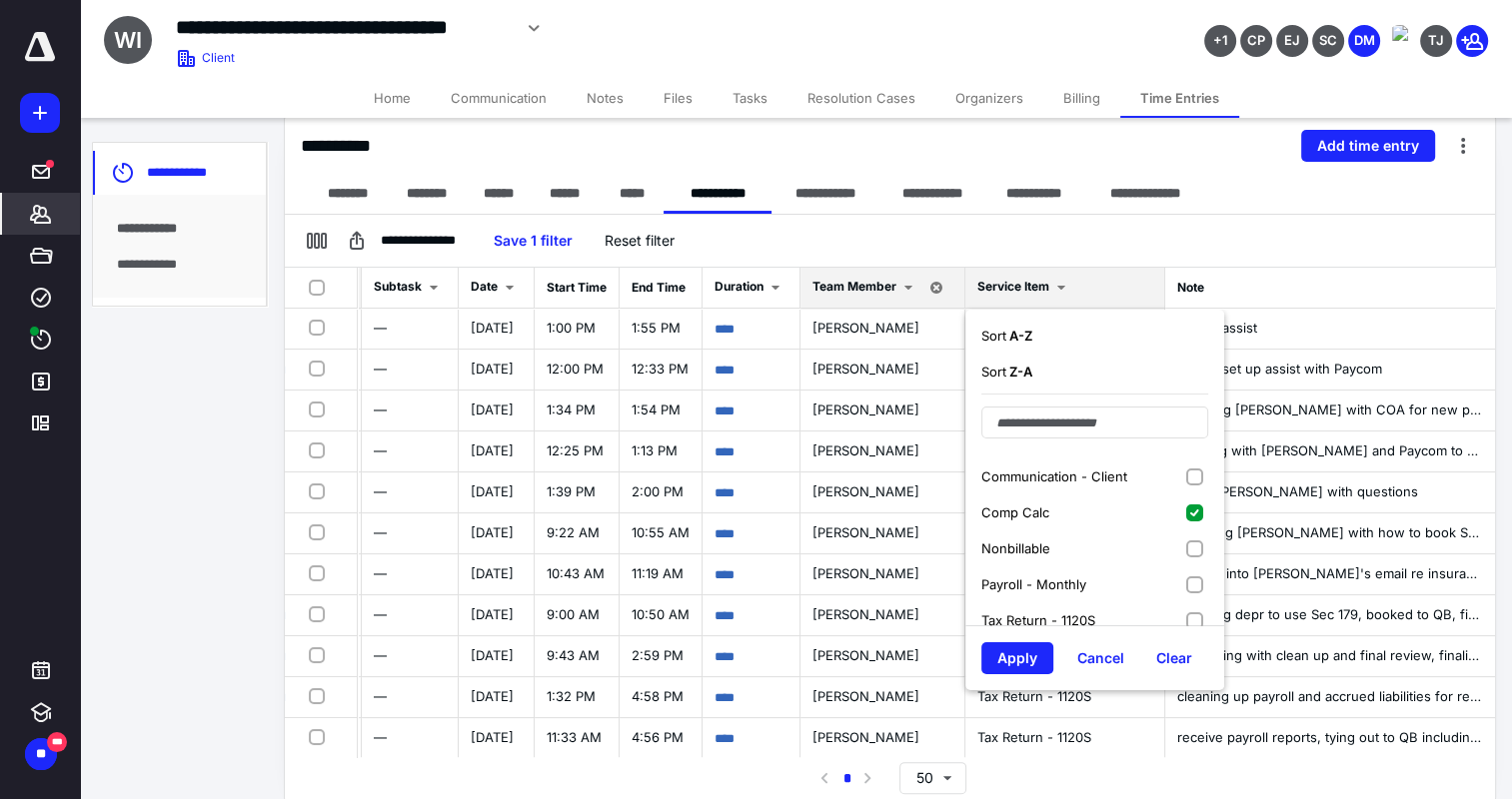 scroll, scrollTop: 184, scrollLeft: 0, axis: vertical 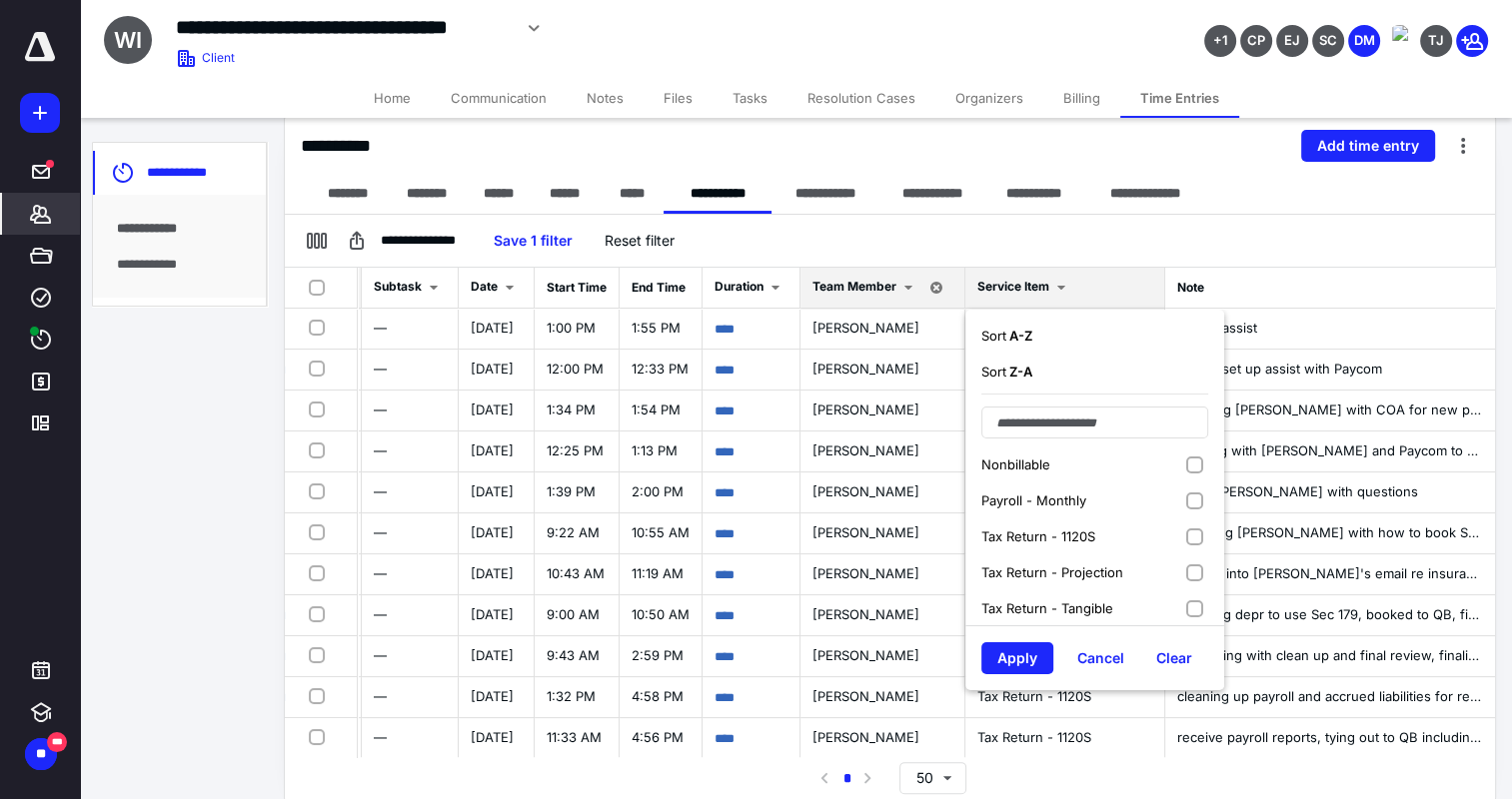 click on "Payroll - Monthly" at bounding box center (1094, 500) 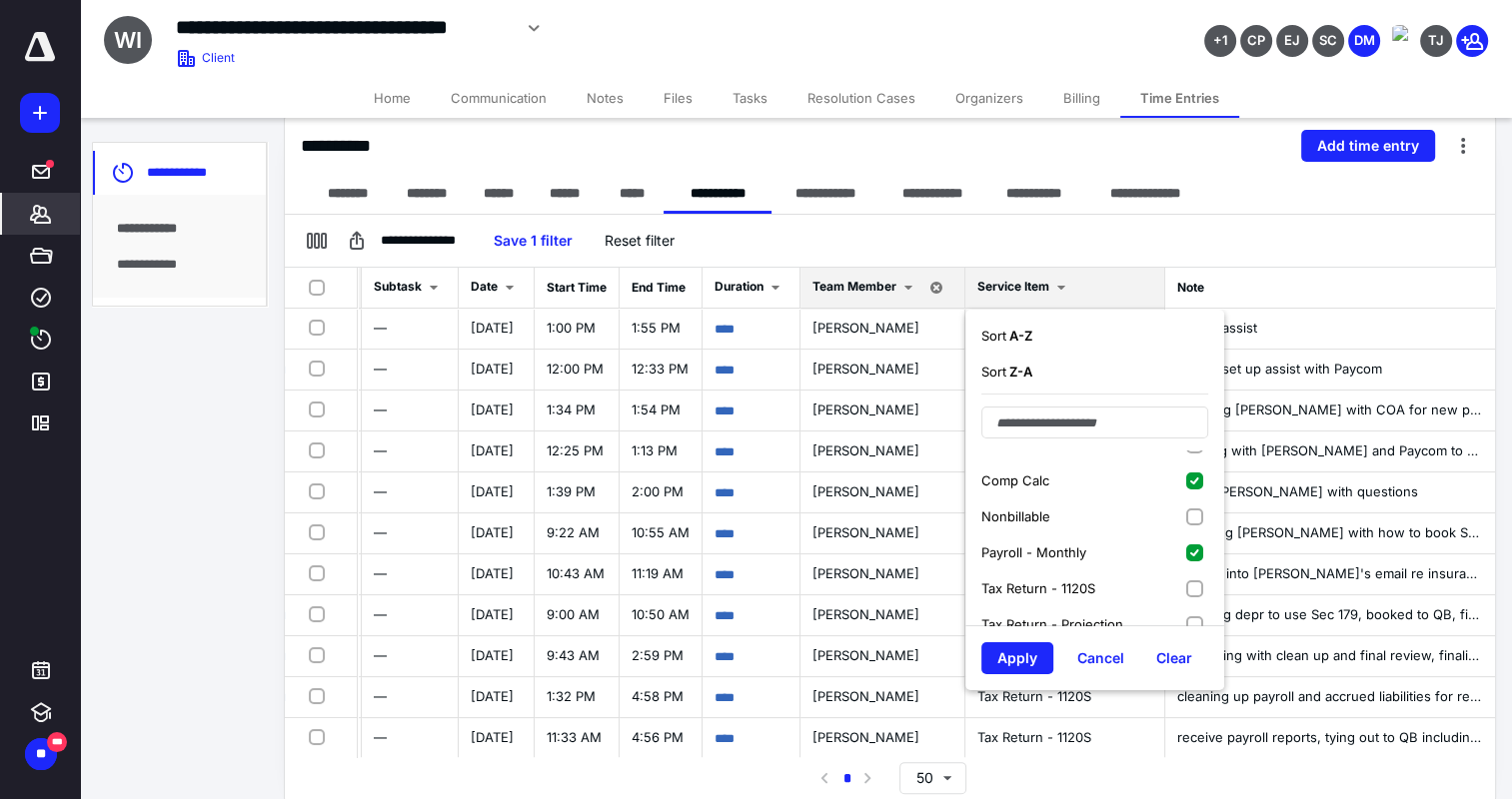 scroll, scrollTop: 84, scrollLeft: 0, axis: vertical 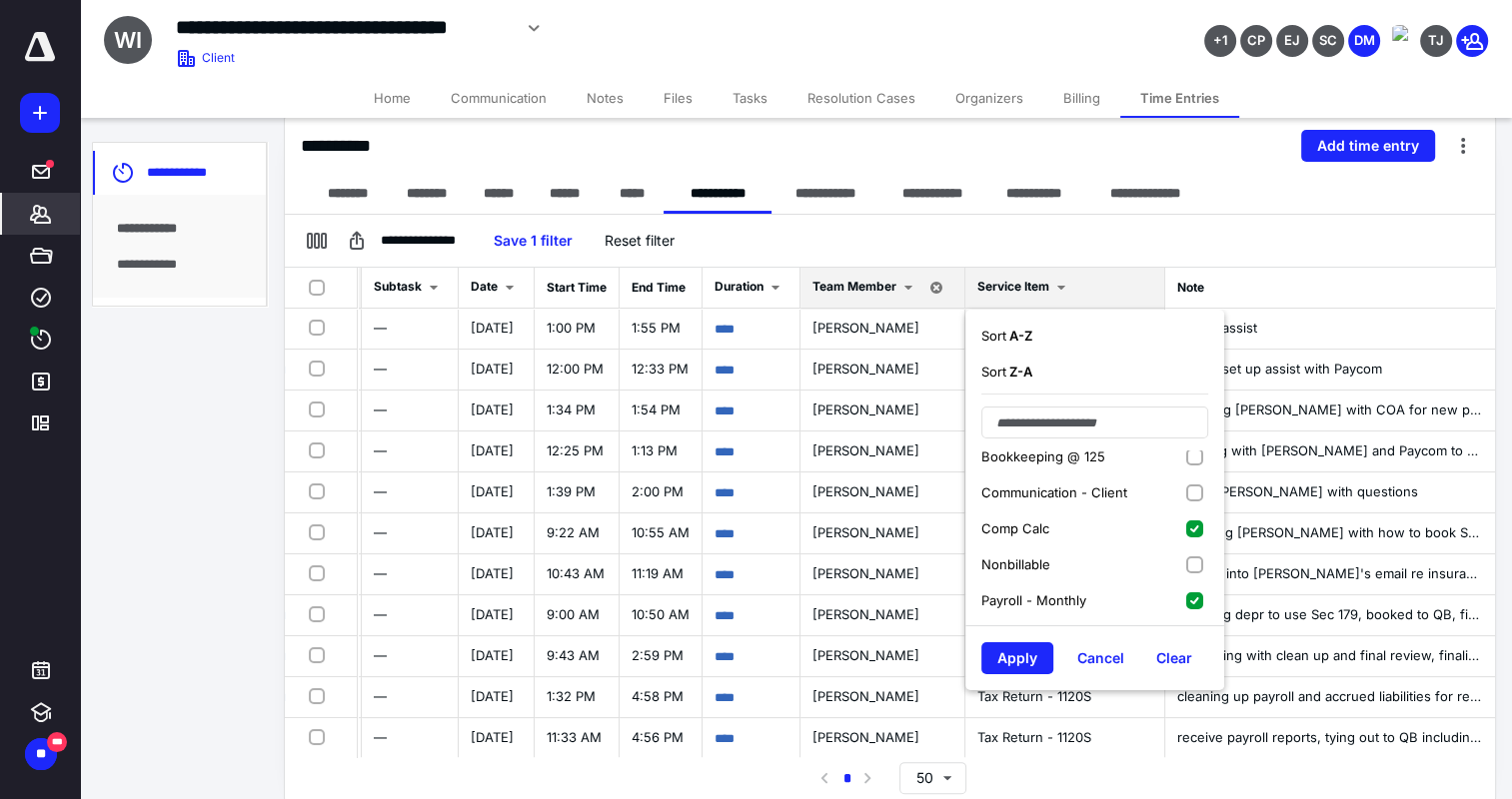 click on "Nonbillable" at bounding box center [1094, 564] 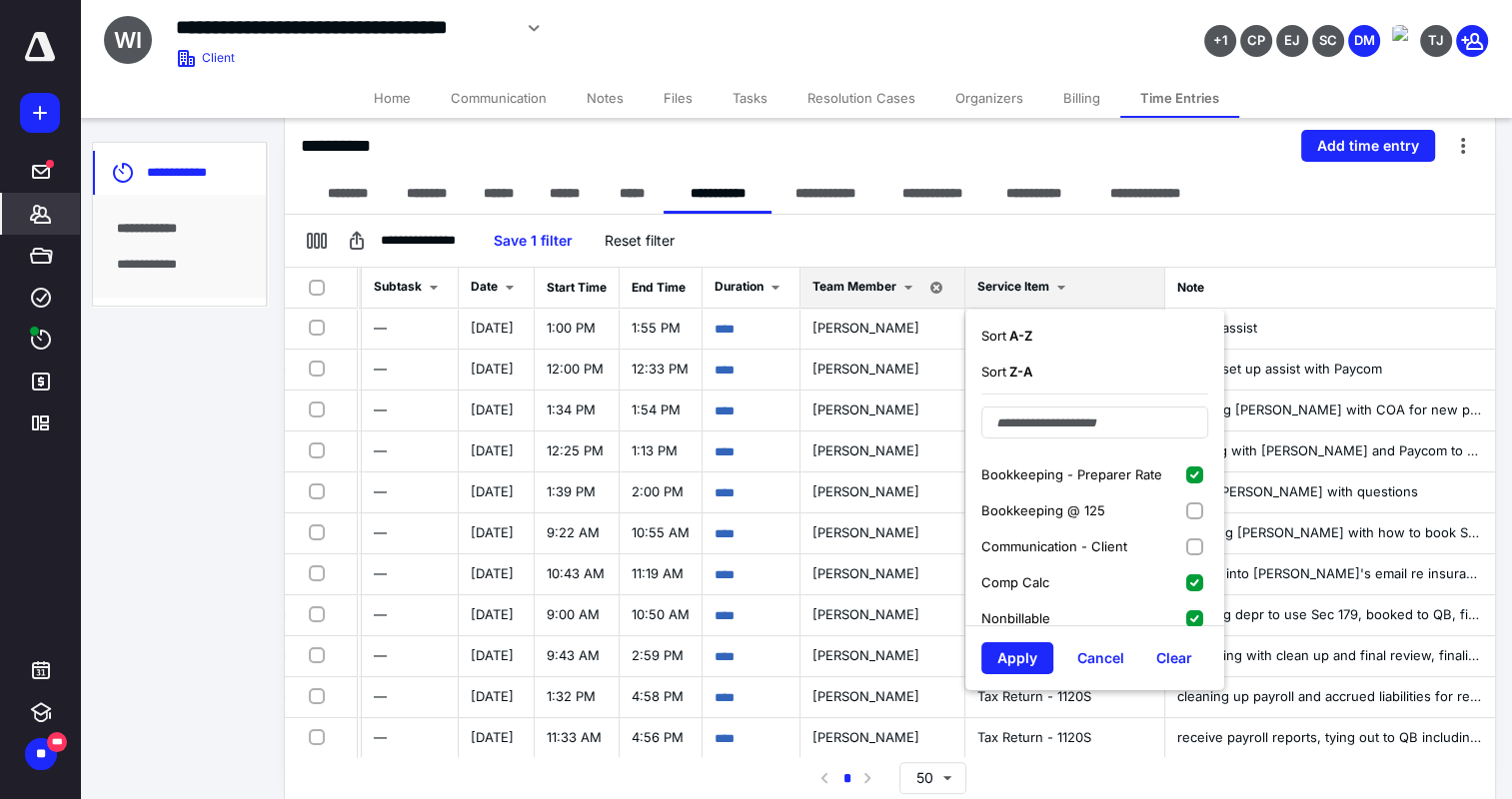 scroll, scrollTop: 0, scrollLeft: 0, axis: both 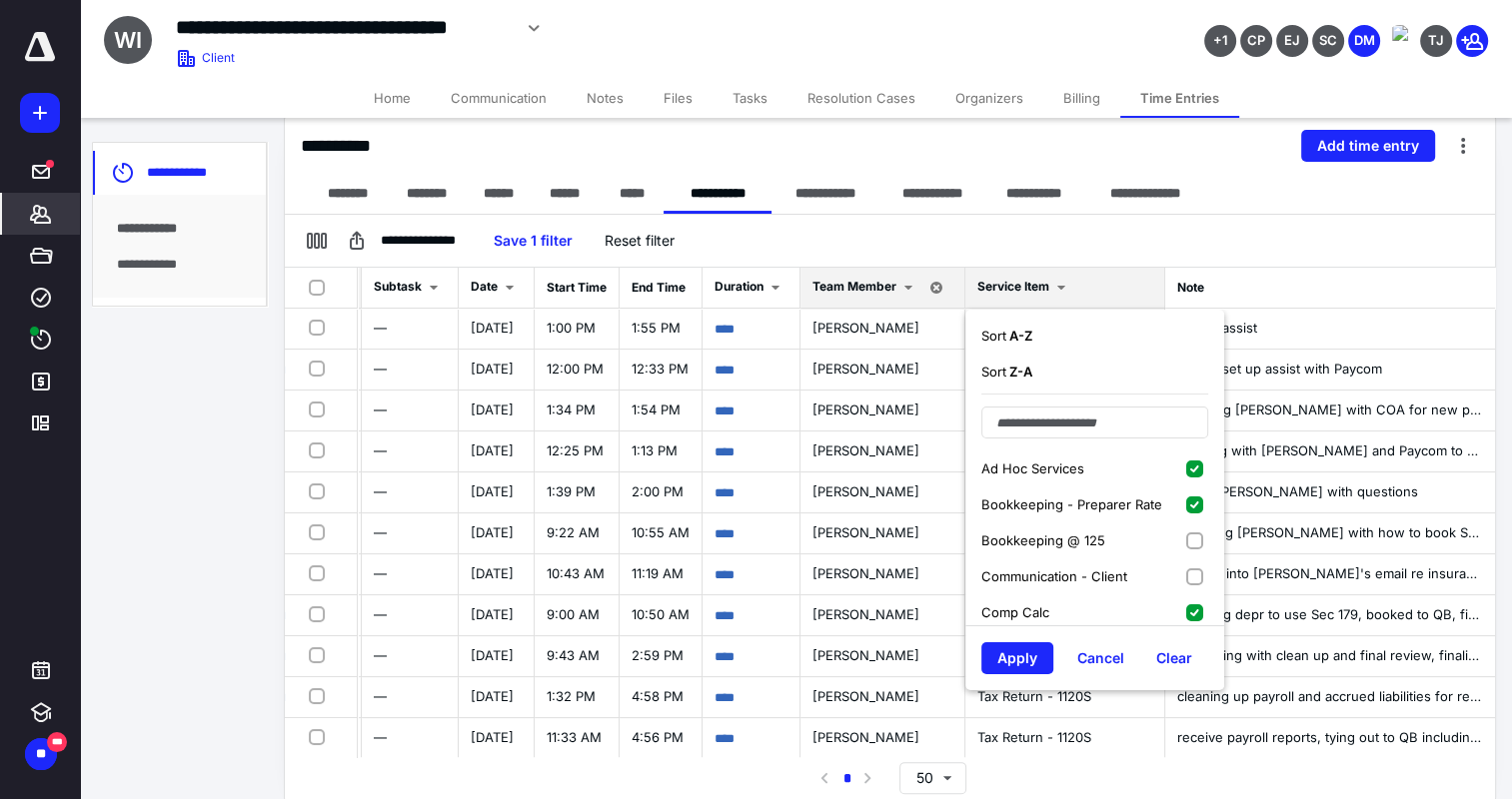 click on "Communication - Client" at bounding box center [1094, 576] 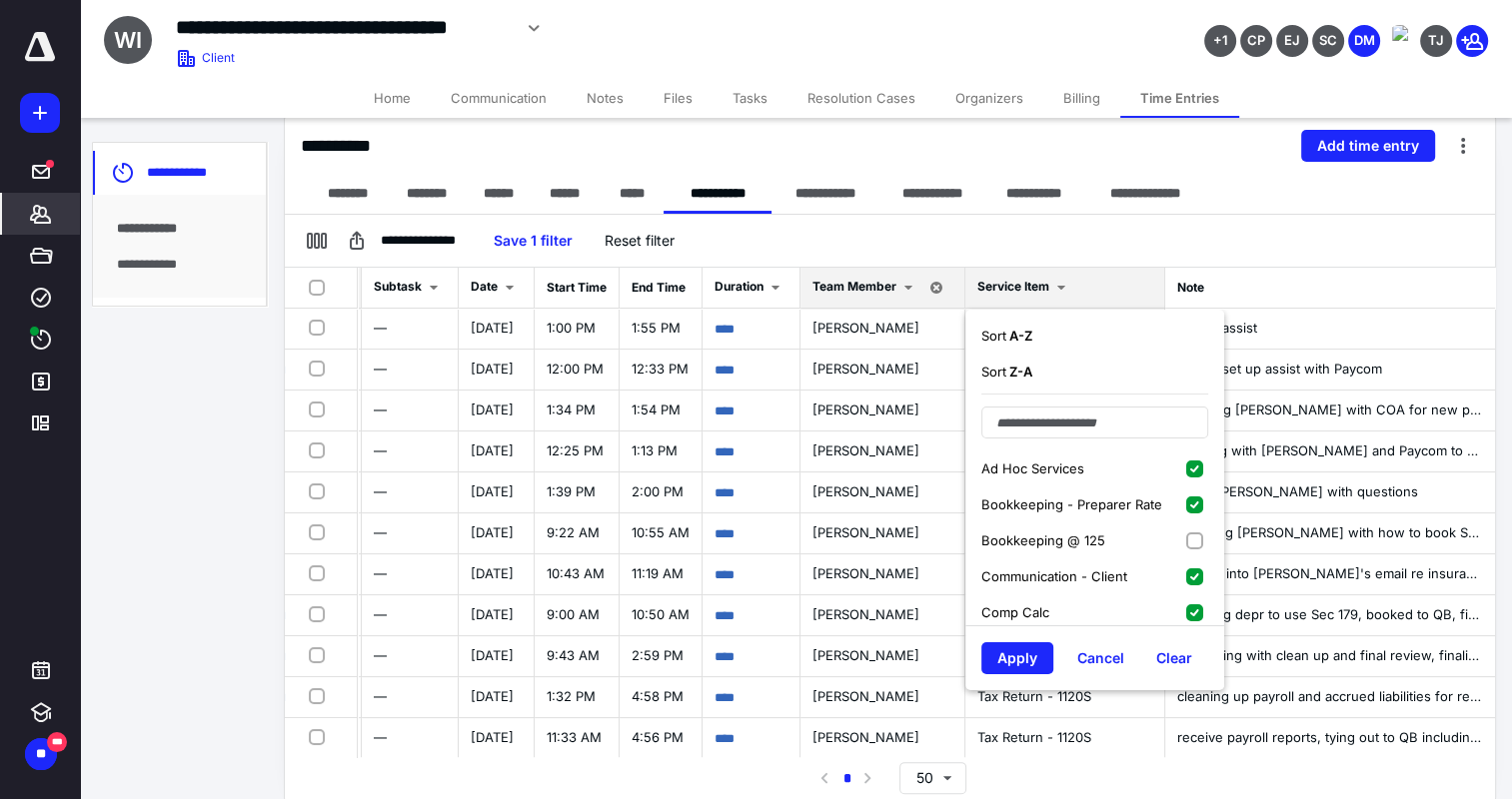 click on "Bookkeeping @ 125" at bounding box center [1094, 540] 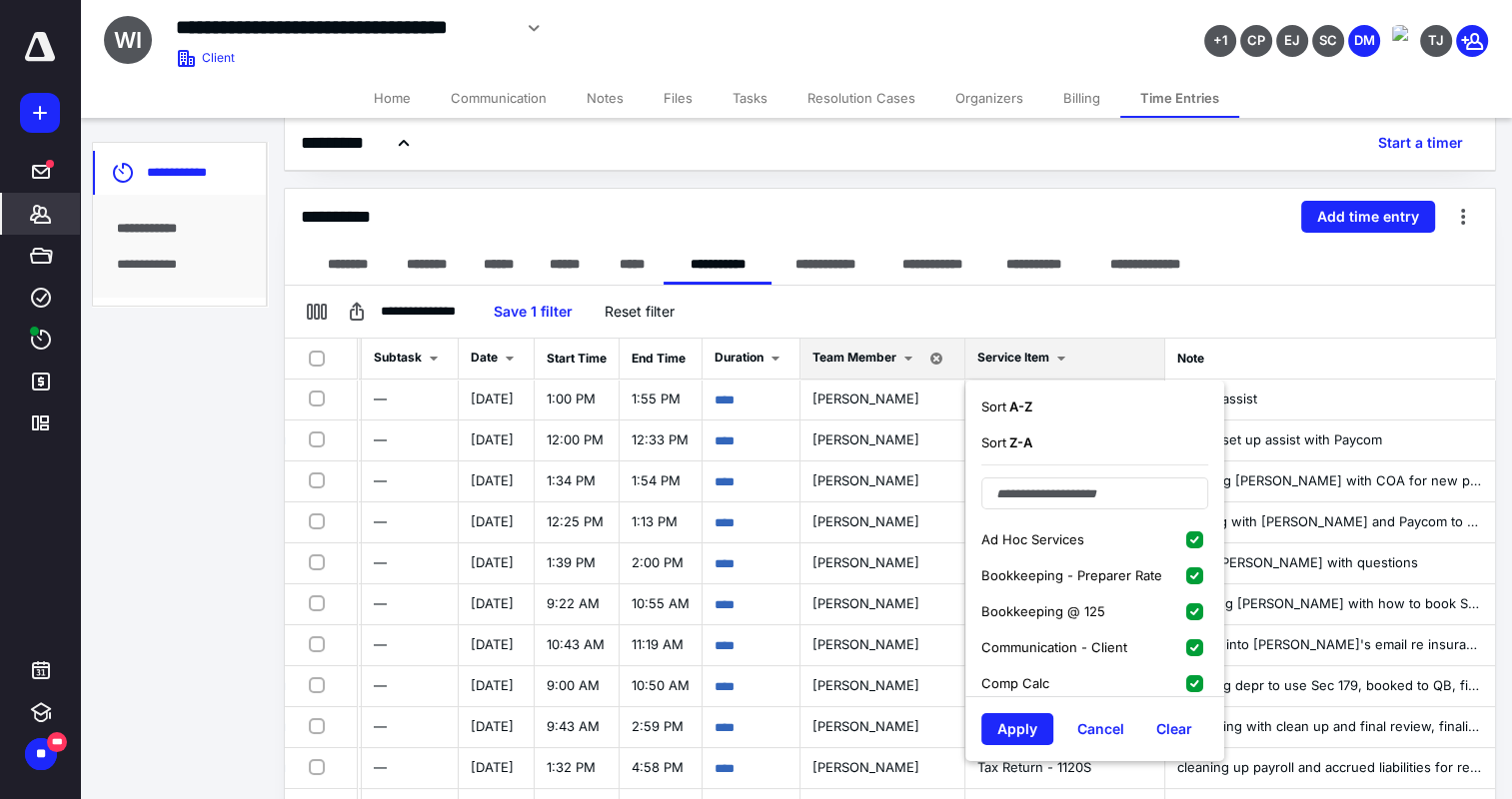 scroll, scrollTop: 131, scrollLeft: 0, axis: vertical 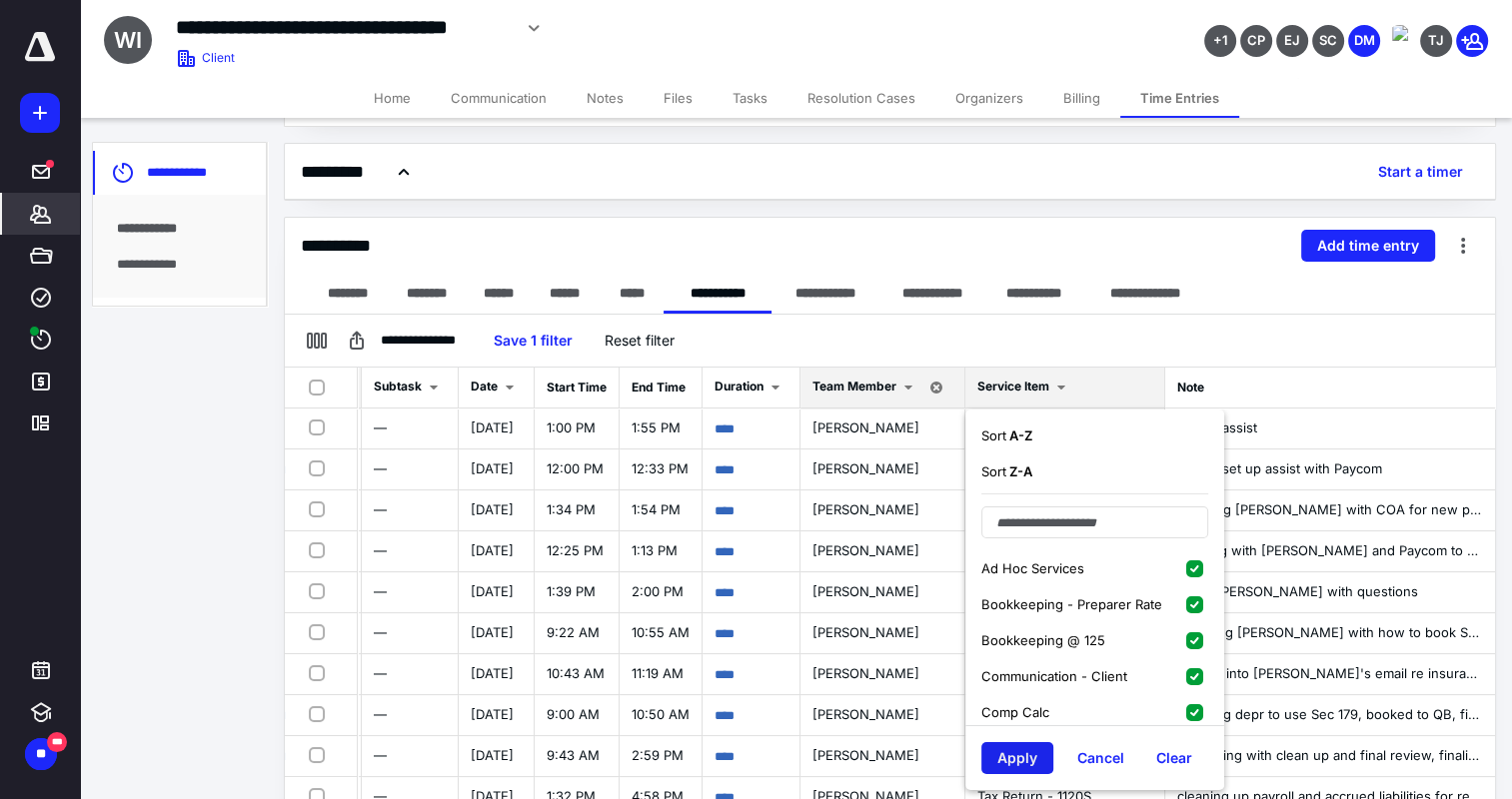 click on "Apply" at bounding box center (1017, 758) 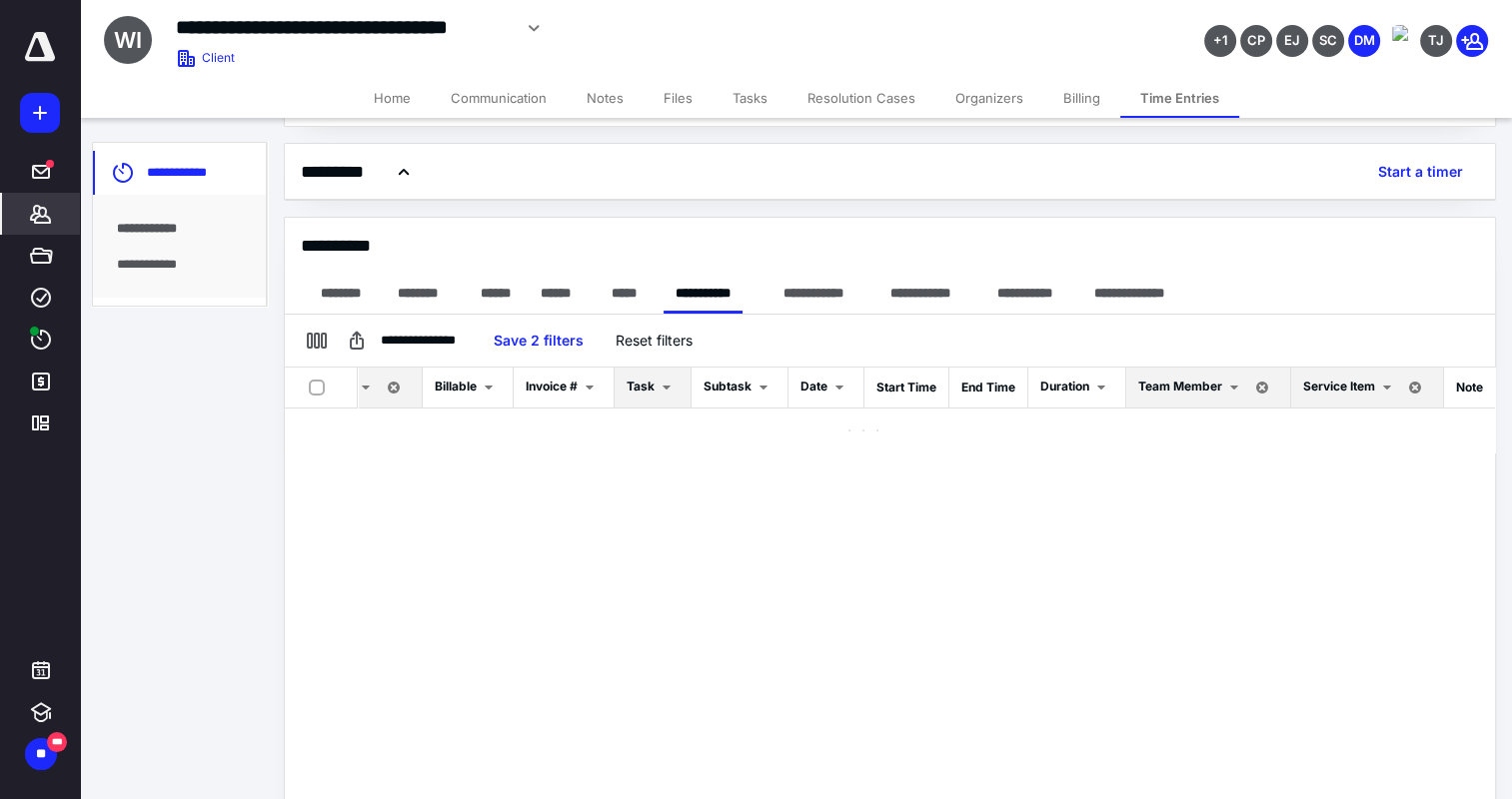 scroll, scrollTop: 0, scrollLeft: 58, axis: horizontal 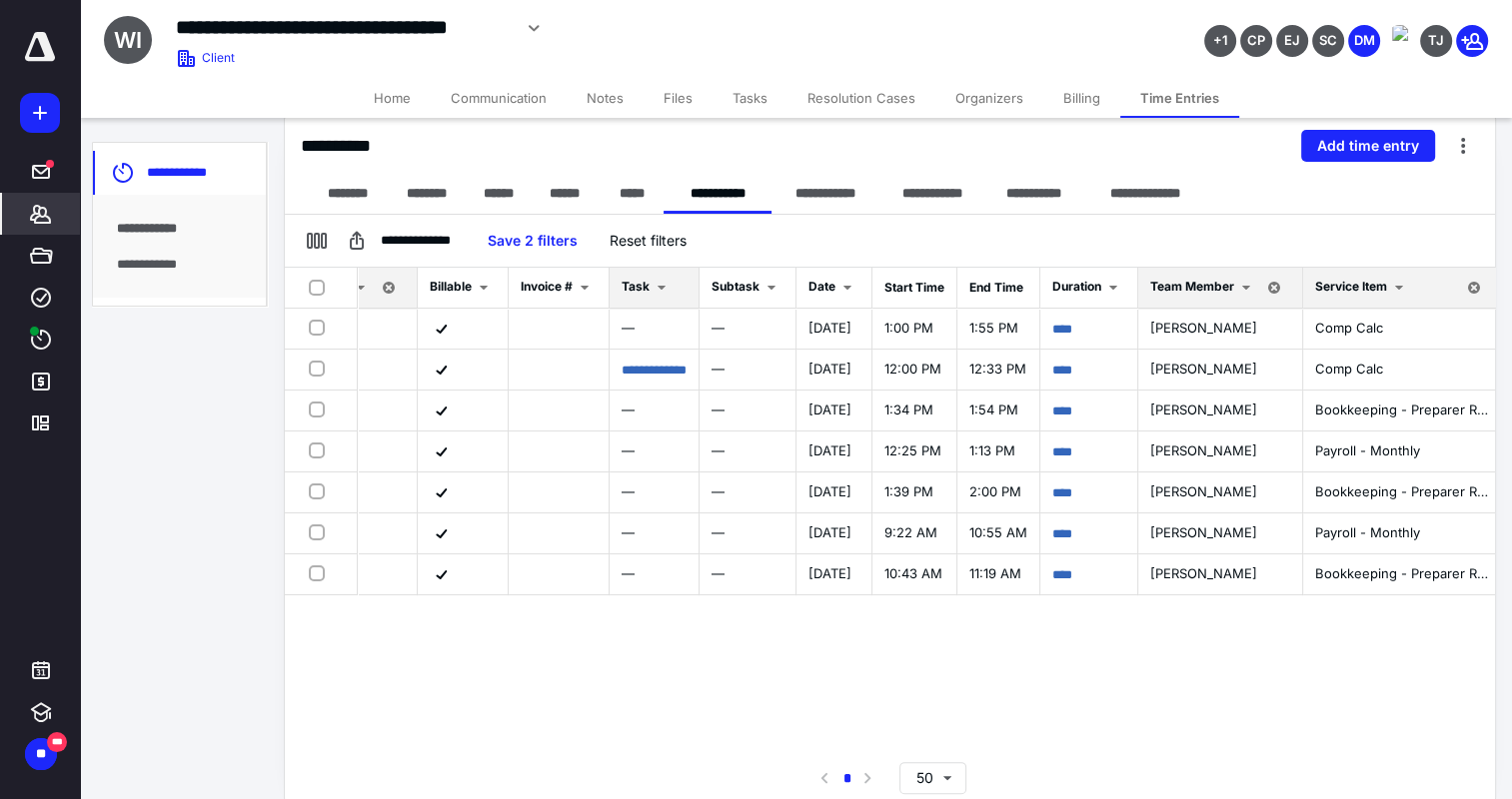 click at bounding box center (1399, 288) 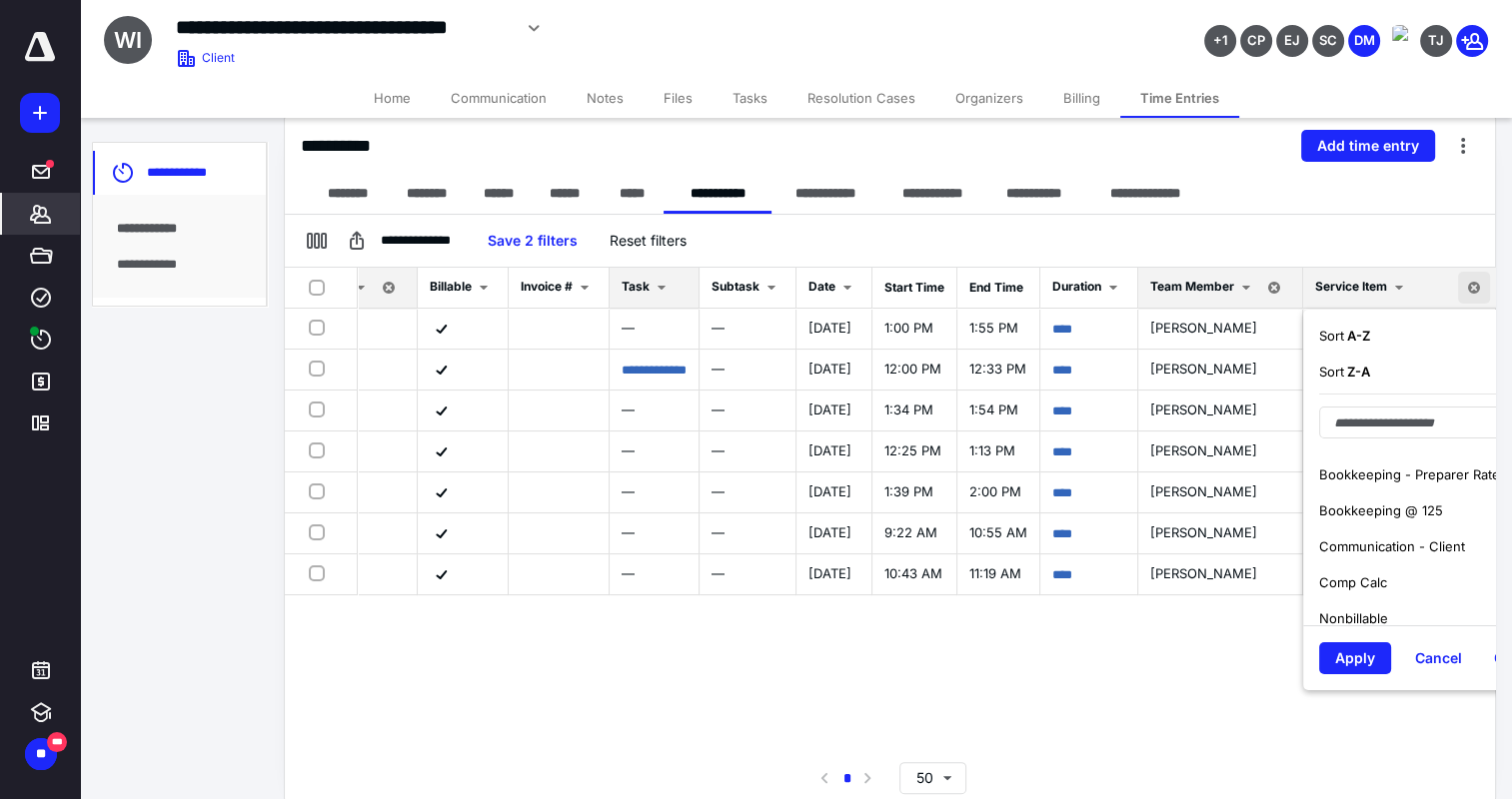scroll, scrollTop: 0, scrollLeft: 0, axis: both 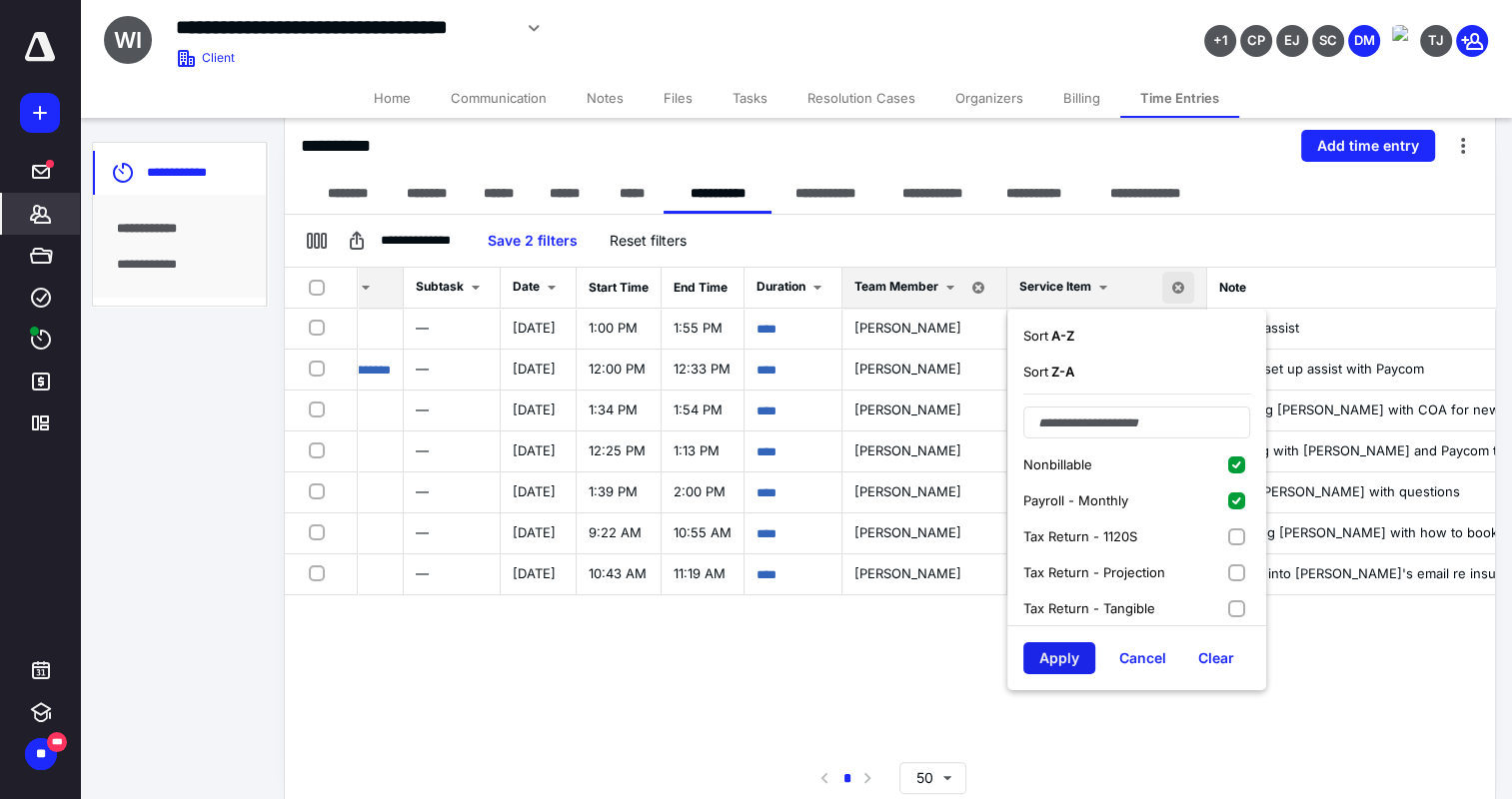 click on "Apply" at bounding box center (1059, 658) 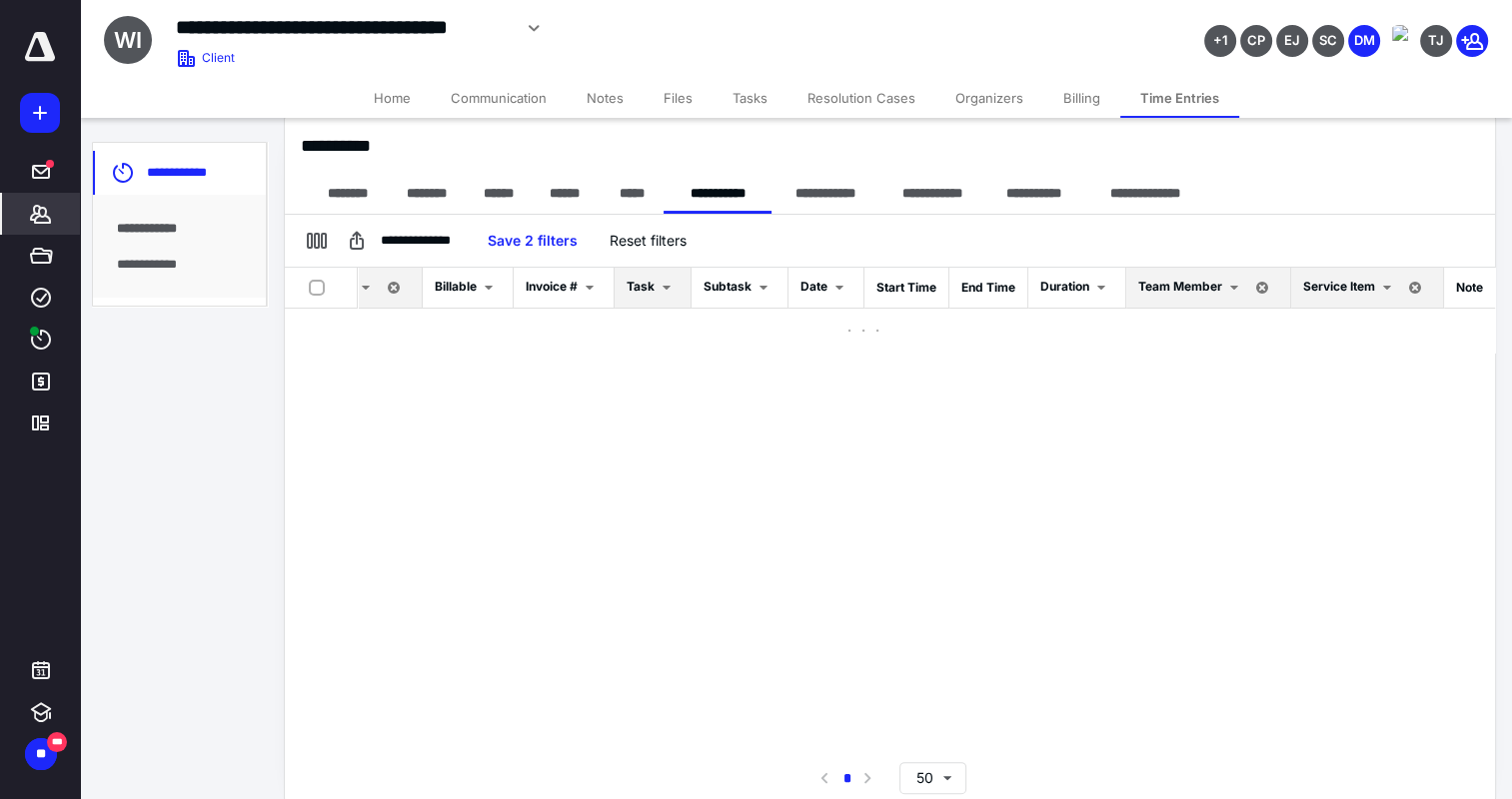 scroll, scrollTop: 0, scrollLeft: 58, axis: horizontal 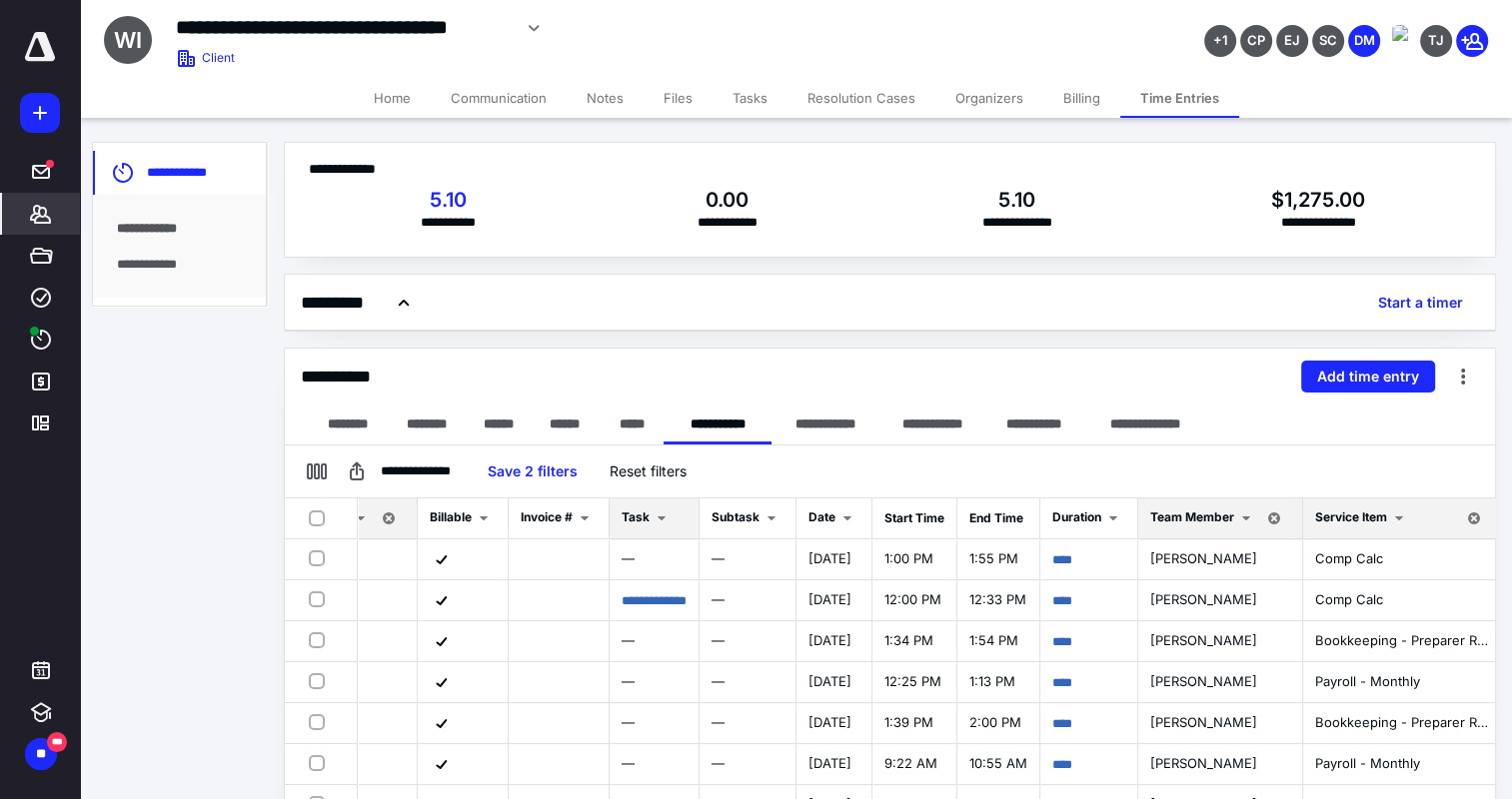 click at bounding box center (1399, 518) 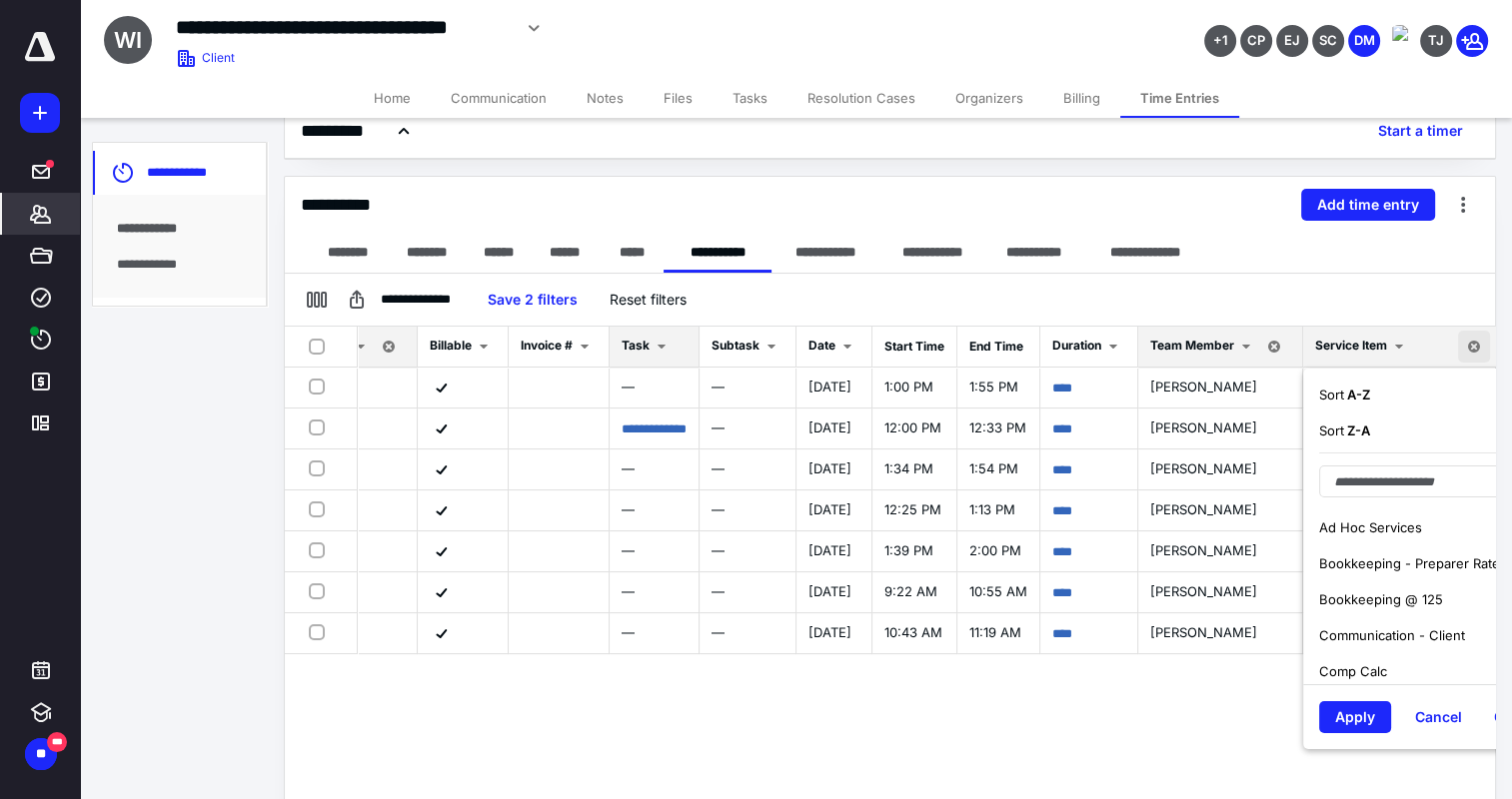 scroll, scrollTop: 231, scrollLeft: 0, axis: vertical 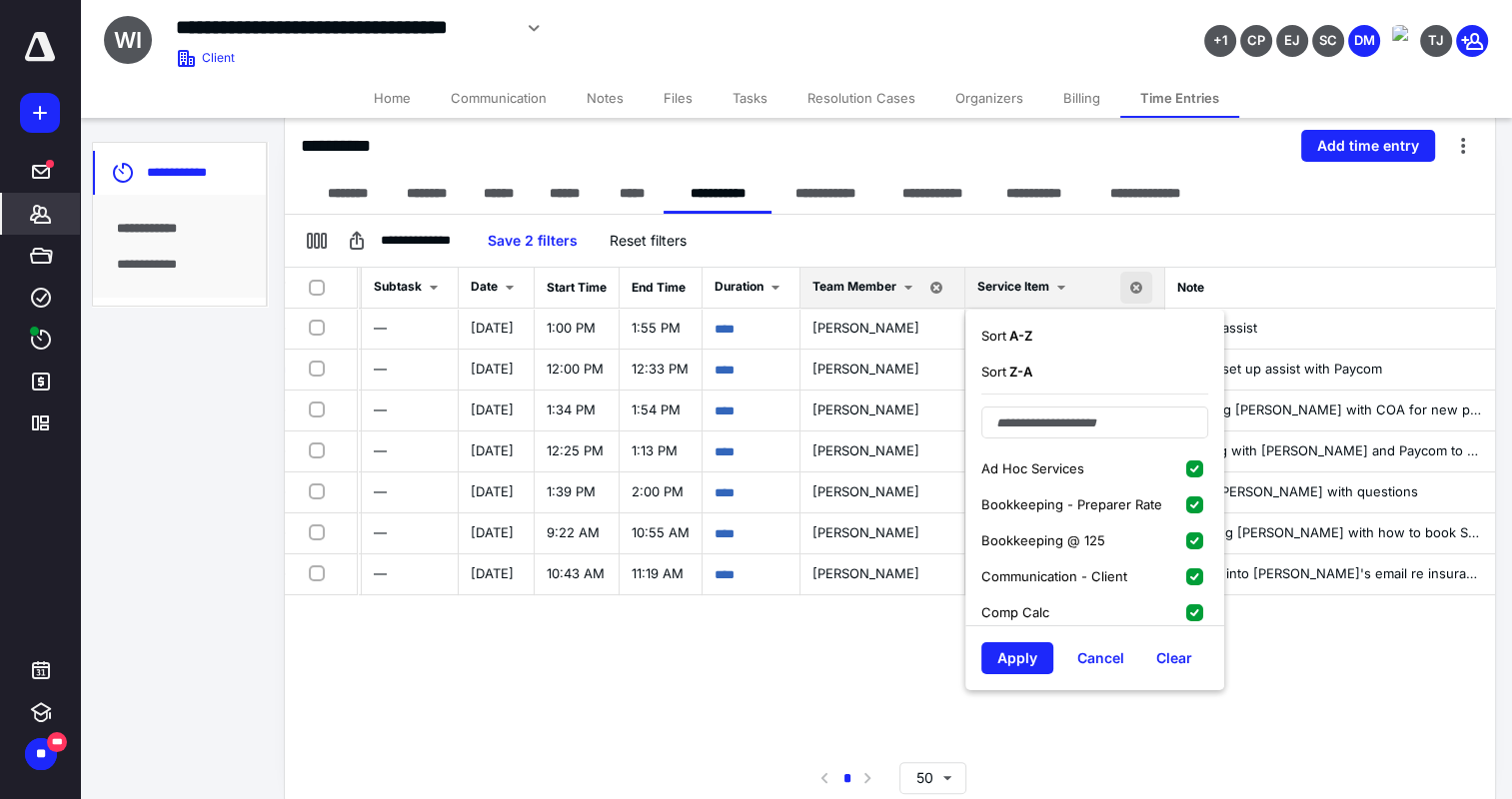 drag, startPoint x: 1175, startPoint y: 466, endPoint x: 1195, endPoint y: 506, distance: 44.72136 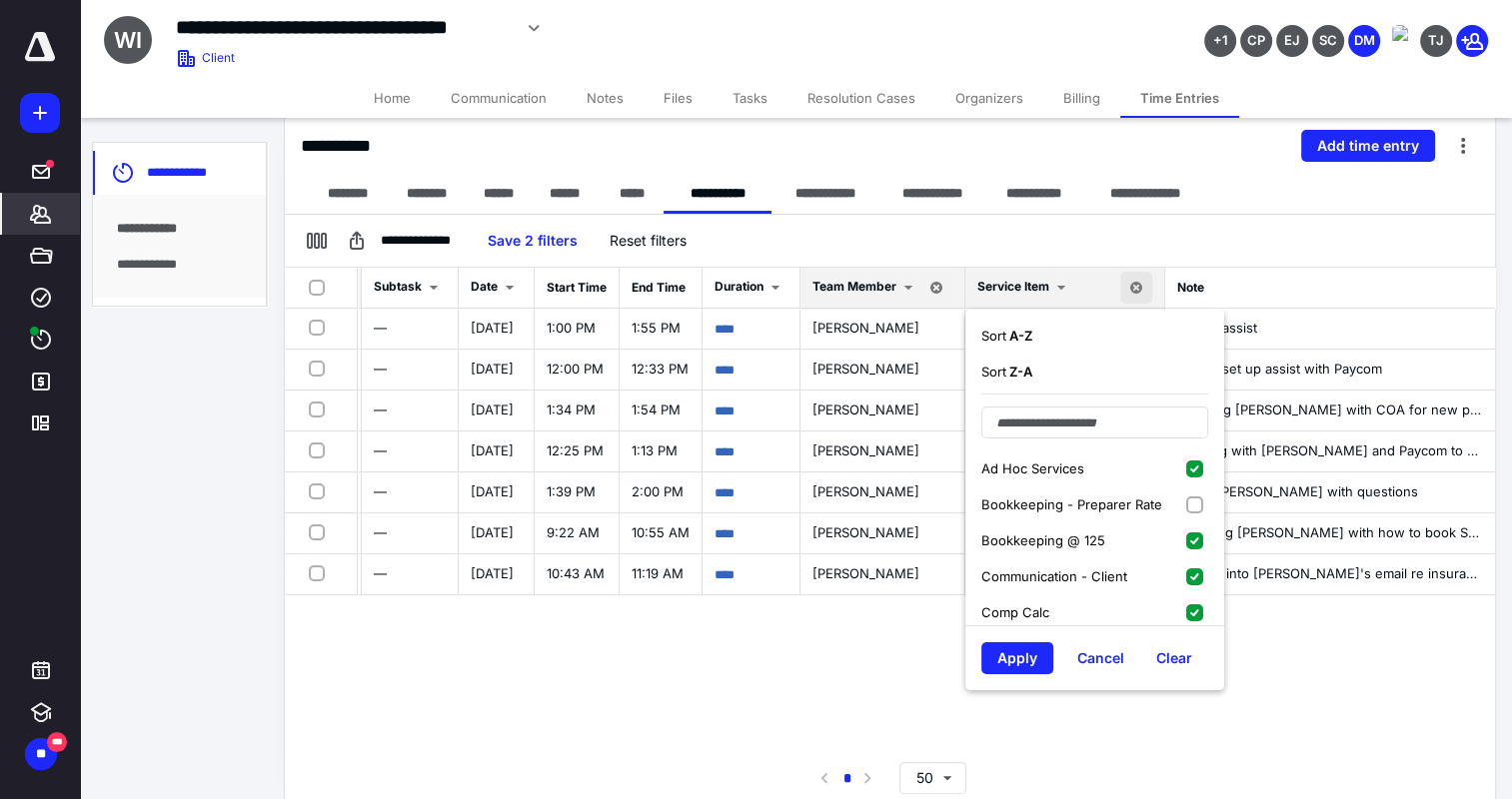 click on "Ad Hoc Services" at bounding box center (1094, 468) 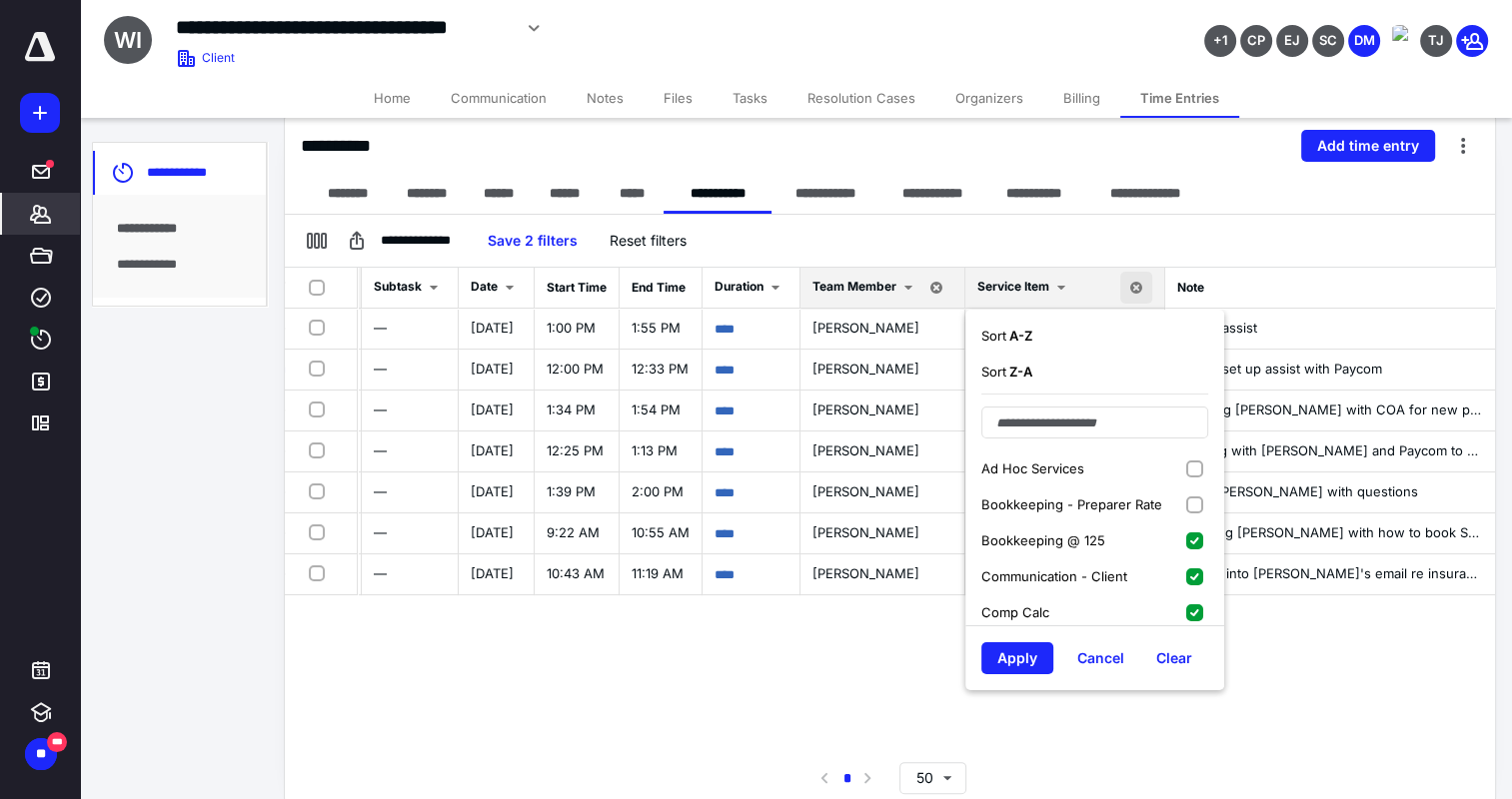 click on "Bookkeeping @ 125" at bounding box center [1094, 540] 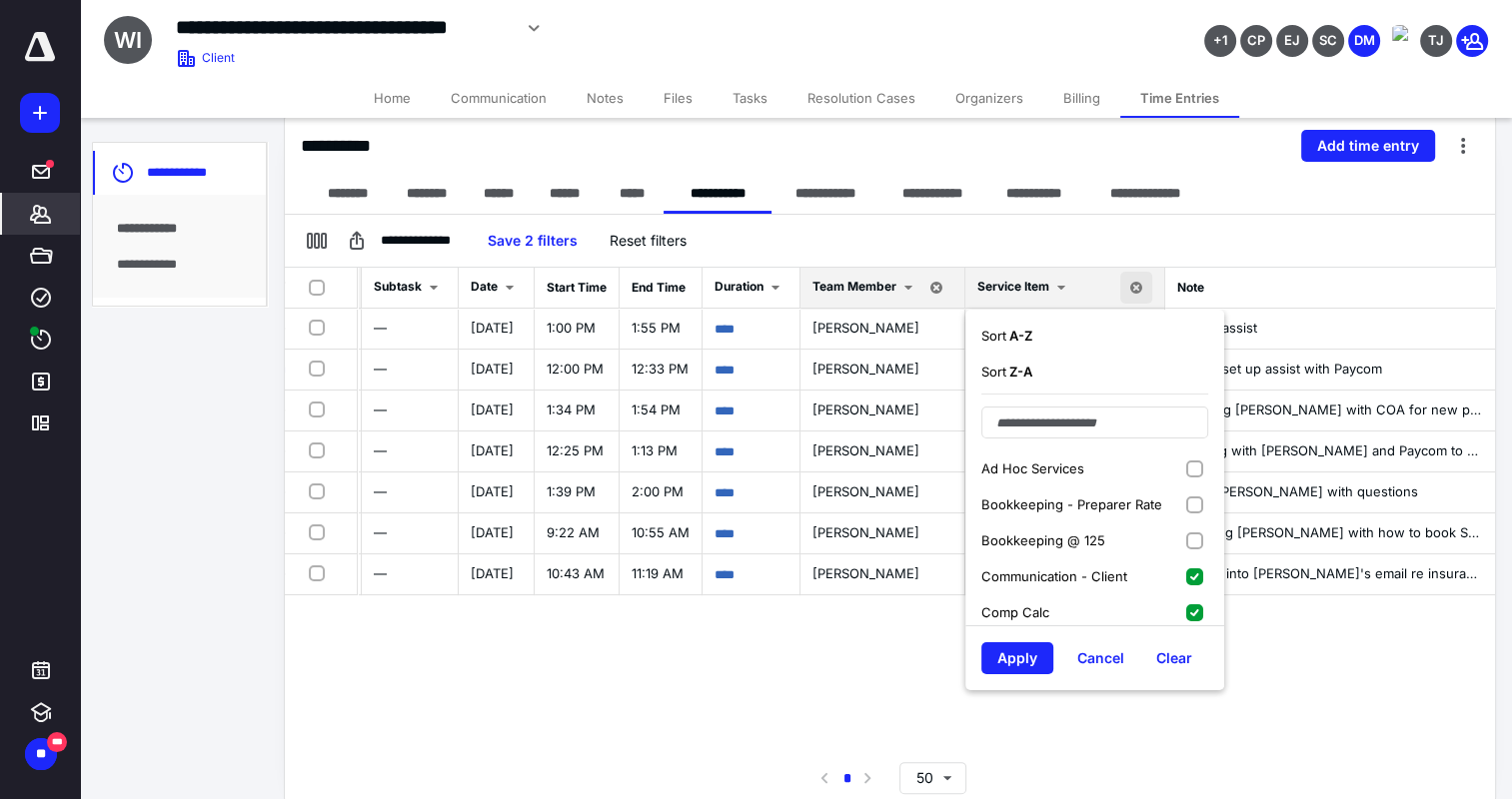 click on "Communication - Client" at bounding box center [1094, 576] 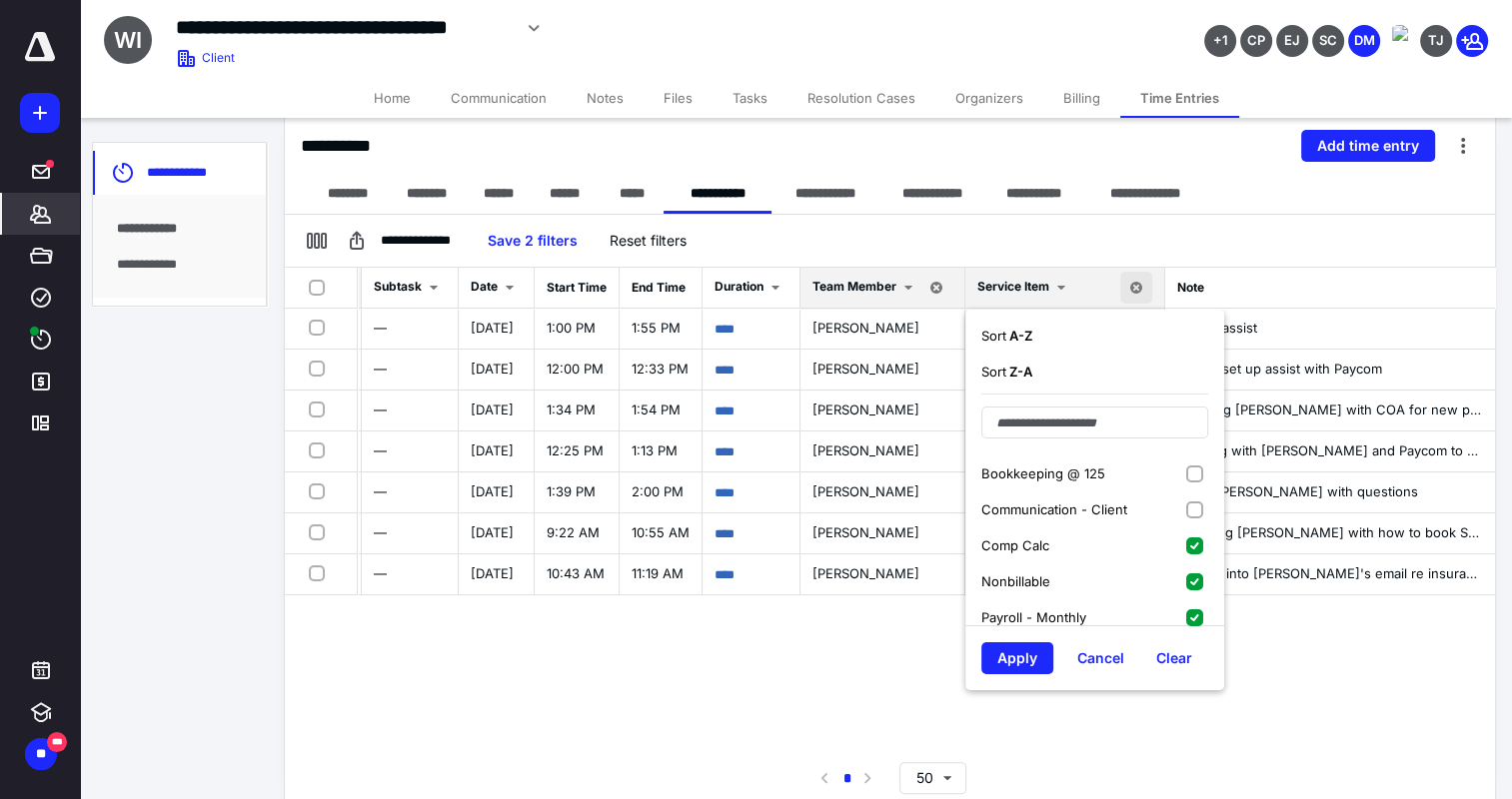 scroll, scrollTop: 100, scrollLeft: 0, axis: vertical 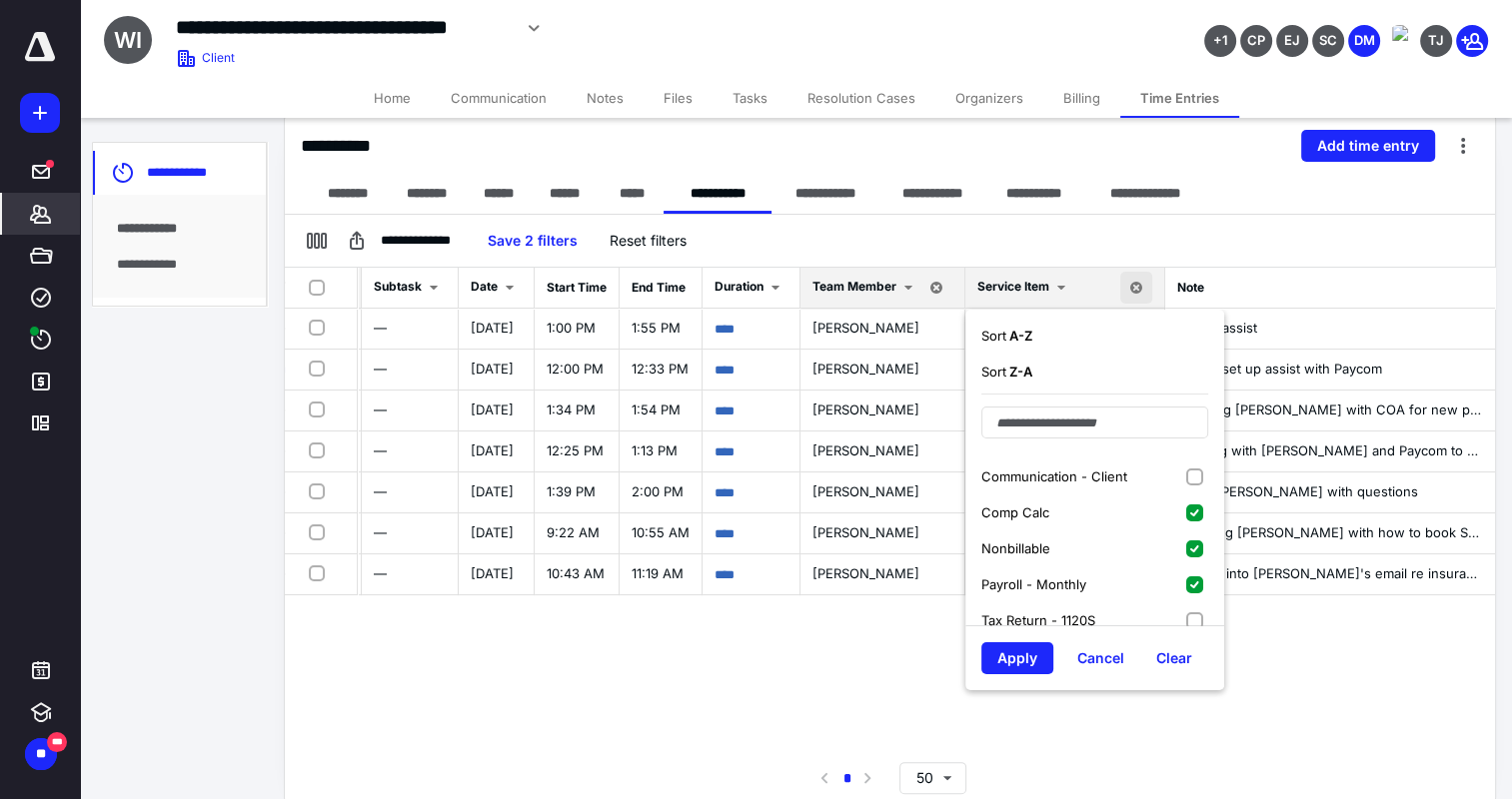 click on "Comp Calc" at bounding box center [1094, 512] 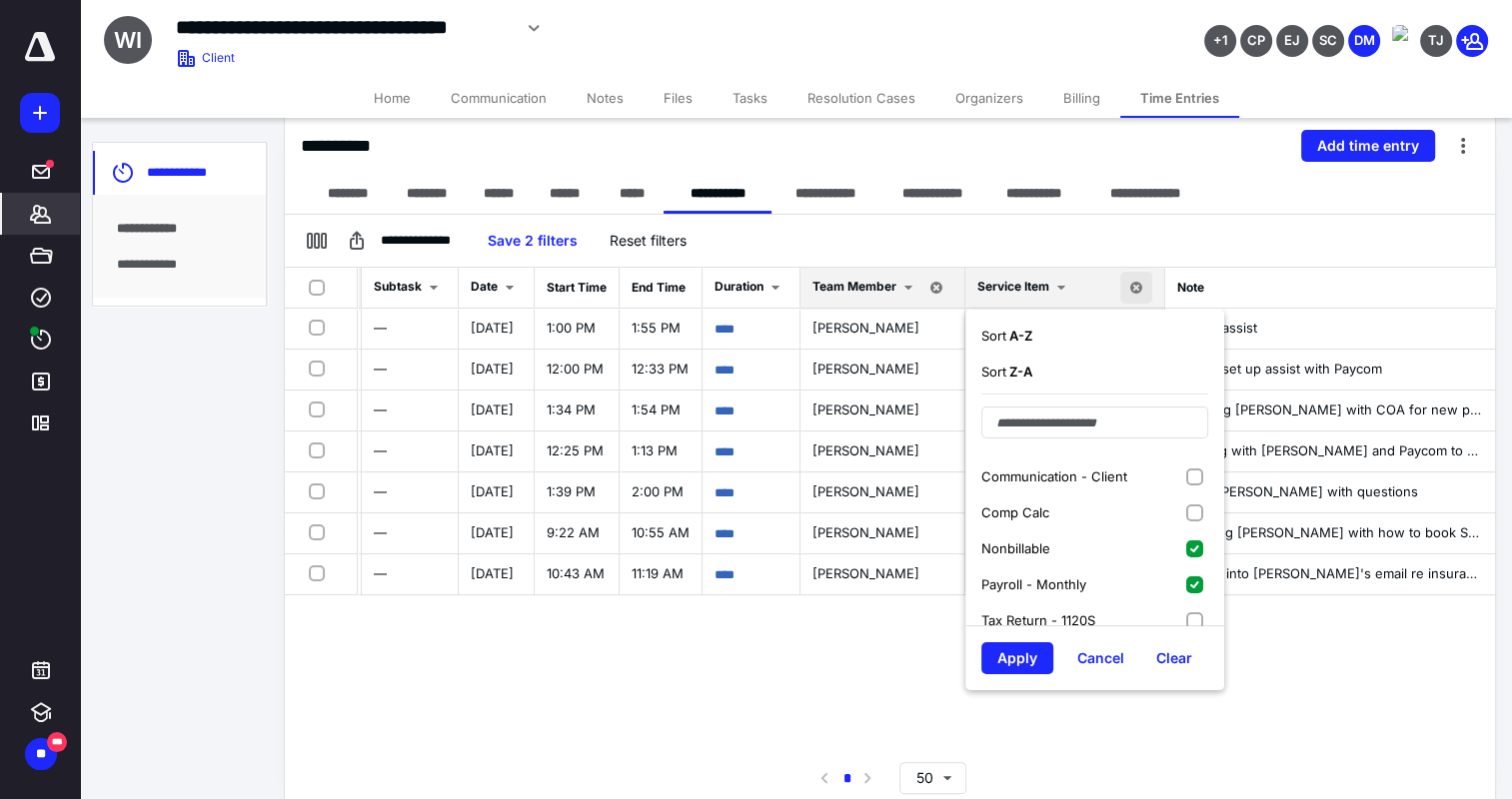 drag, startPoint x: 1179, startPoint y: 540, endPoint x: 1183, endPoint y: 575, distance: 35.22783 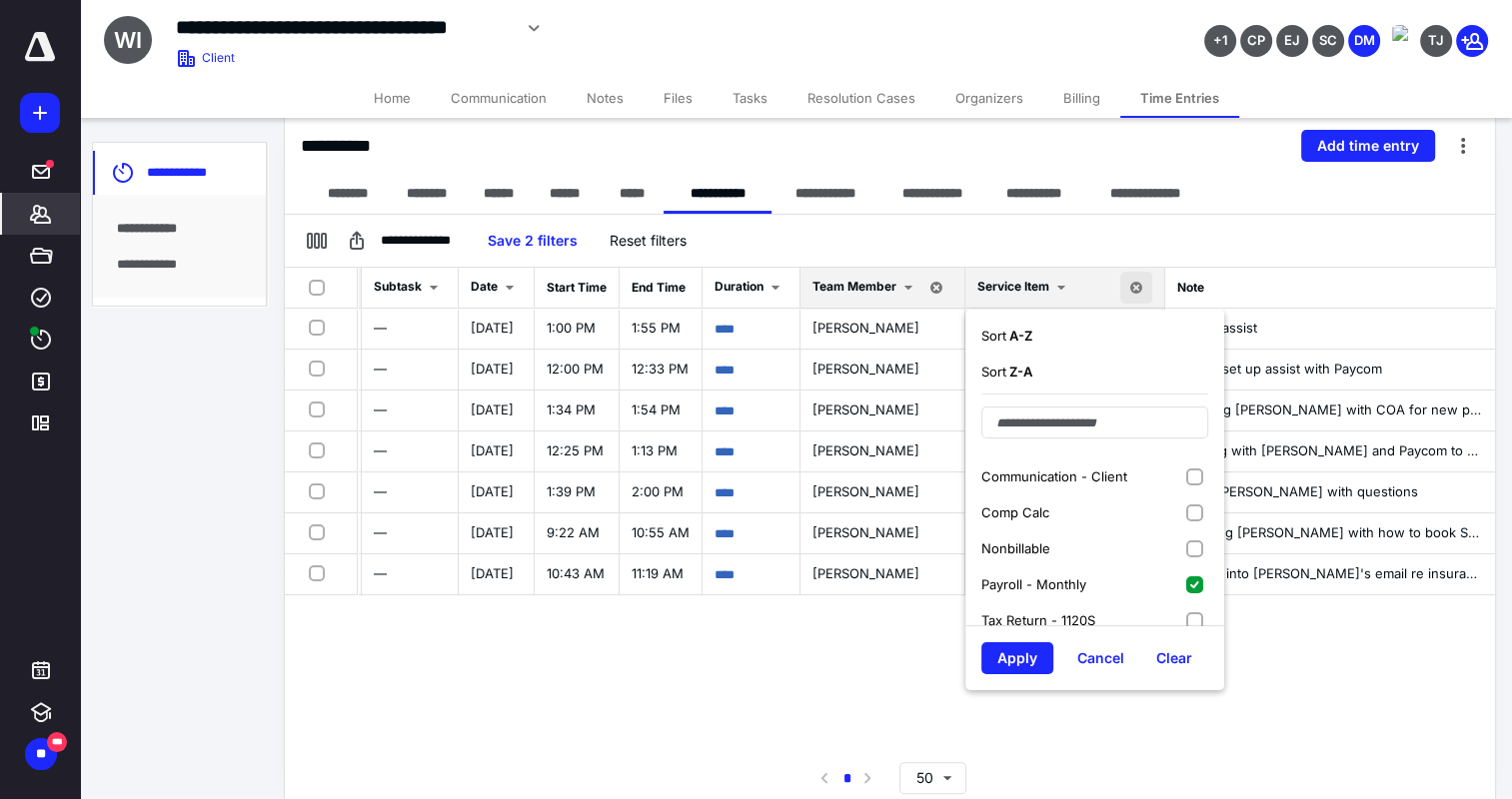 click on "Payroll - Monthly" at bounding box center [1094, 584] 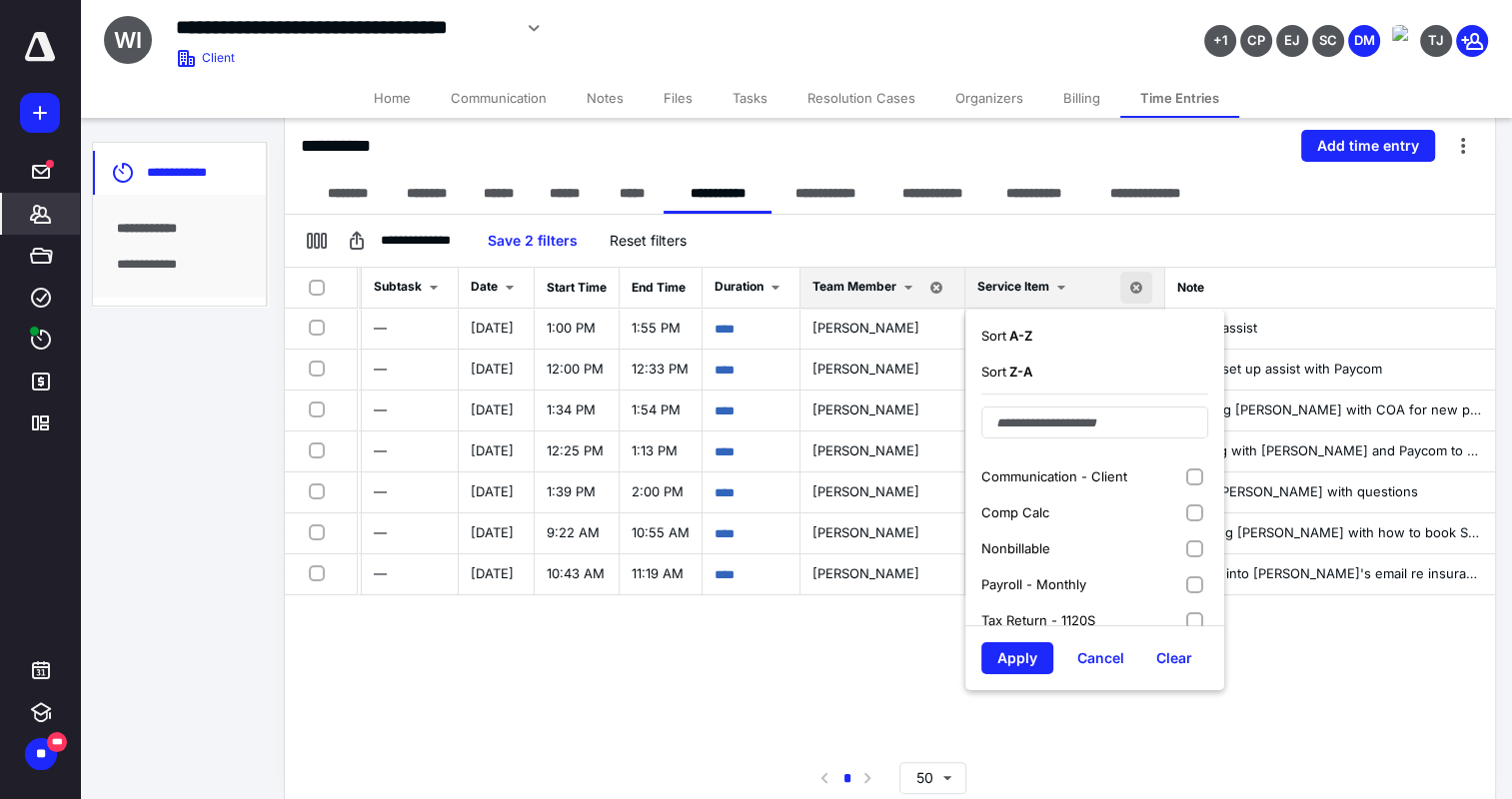 scroll, scrollTop: 184, scrollLeft: 0, axis: vertical 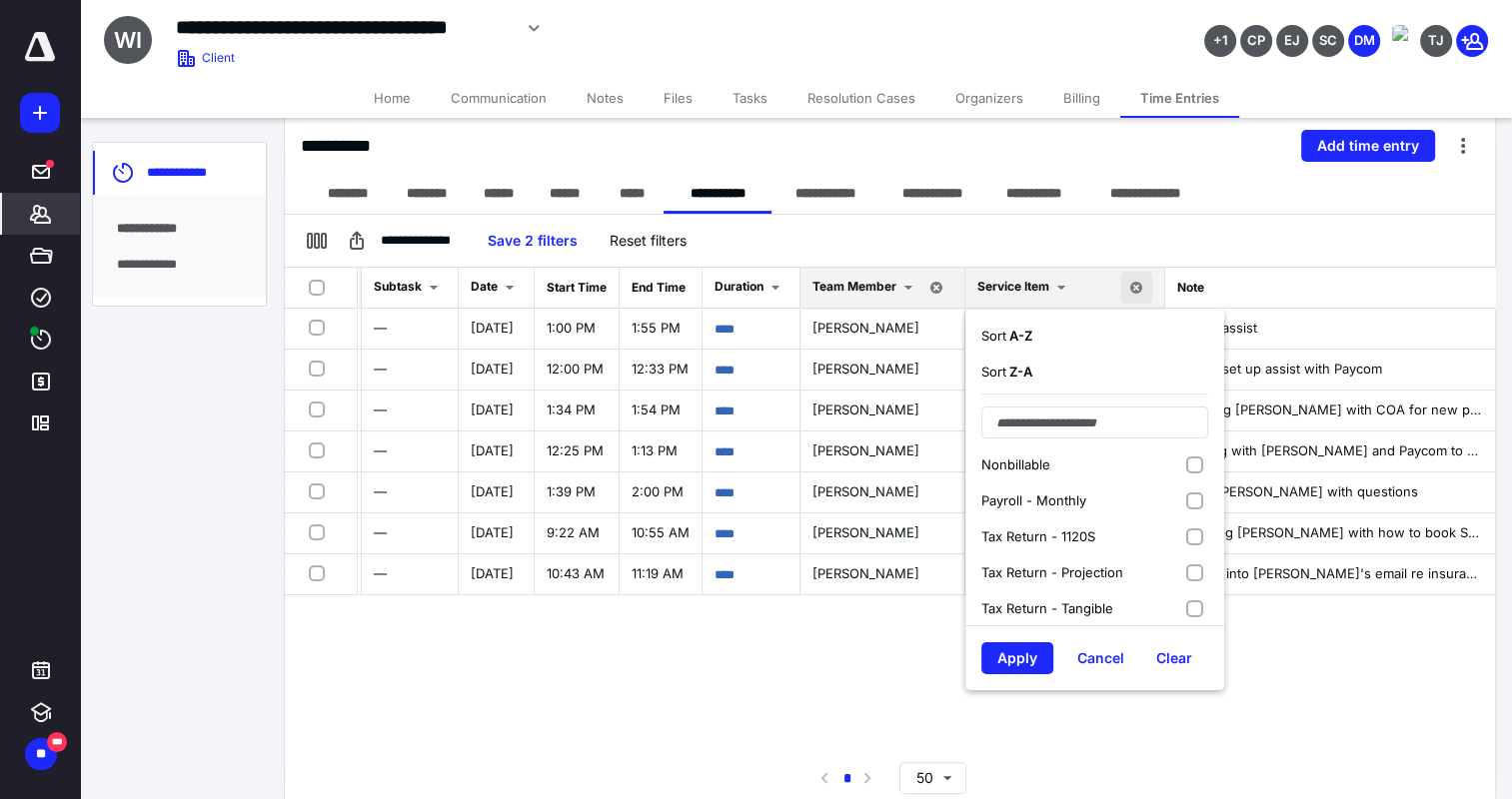 click on "Tax Return - 1120S" at bounding box center [1094, 536] 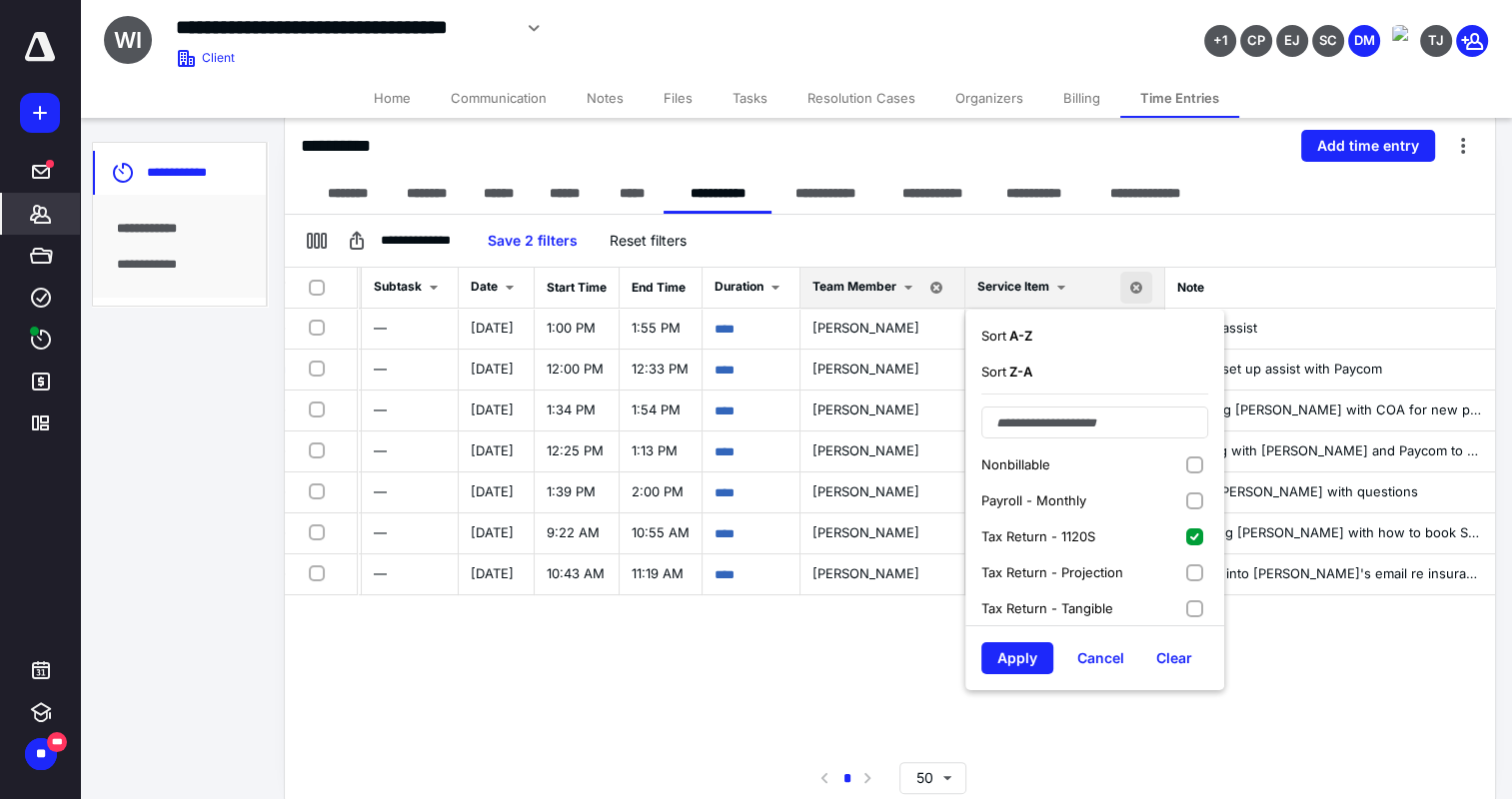 click on "Tax Return - Projection" at bounding box center (1094, 572) 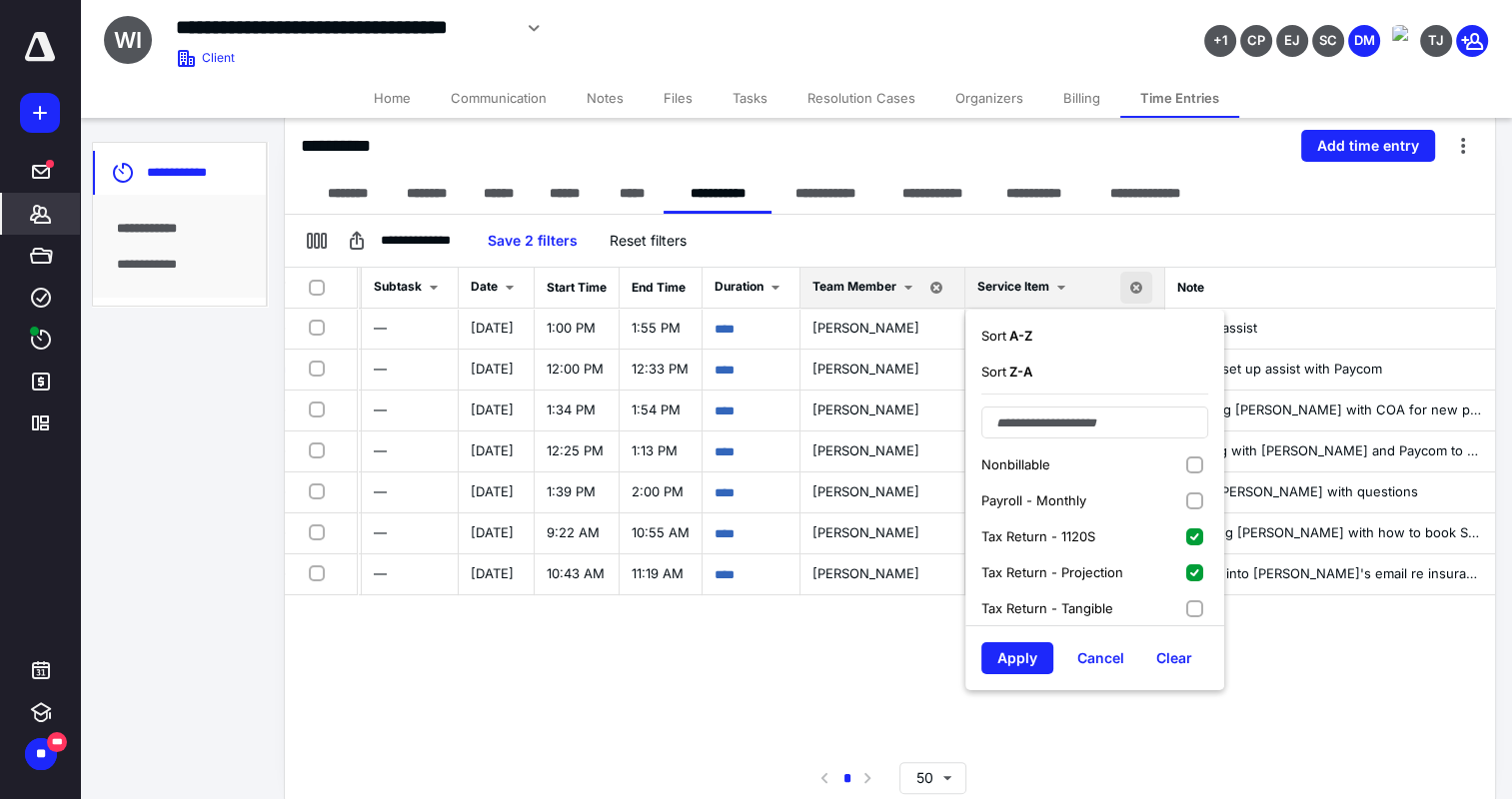 drag, startPoint x: 1172, startPoint y: 611, endPoint x: 1131, endPoint y: 561, distance: 64.66065 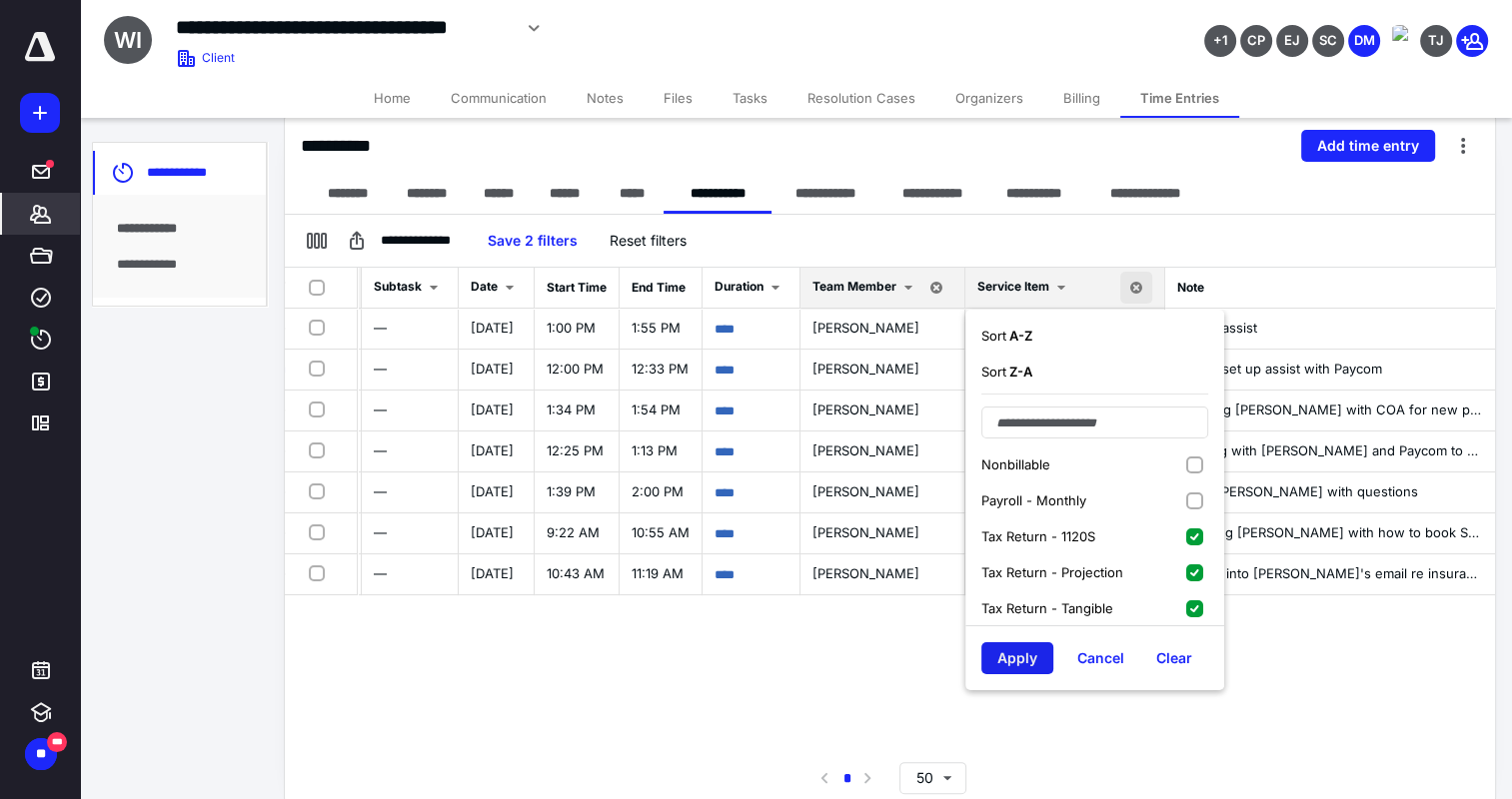 click on "Apply" at bounding box center (1017, 658) 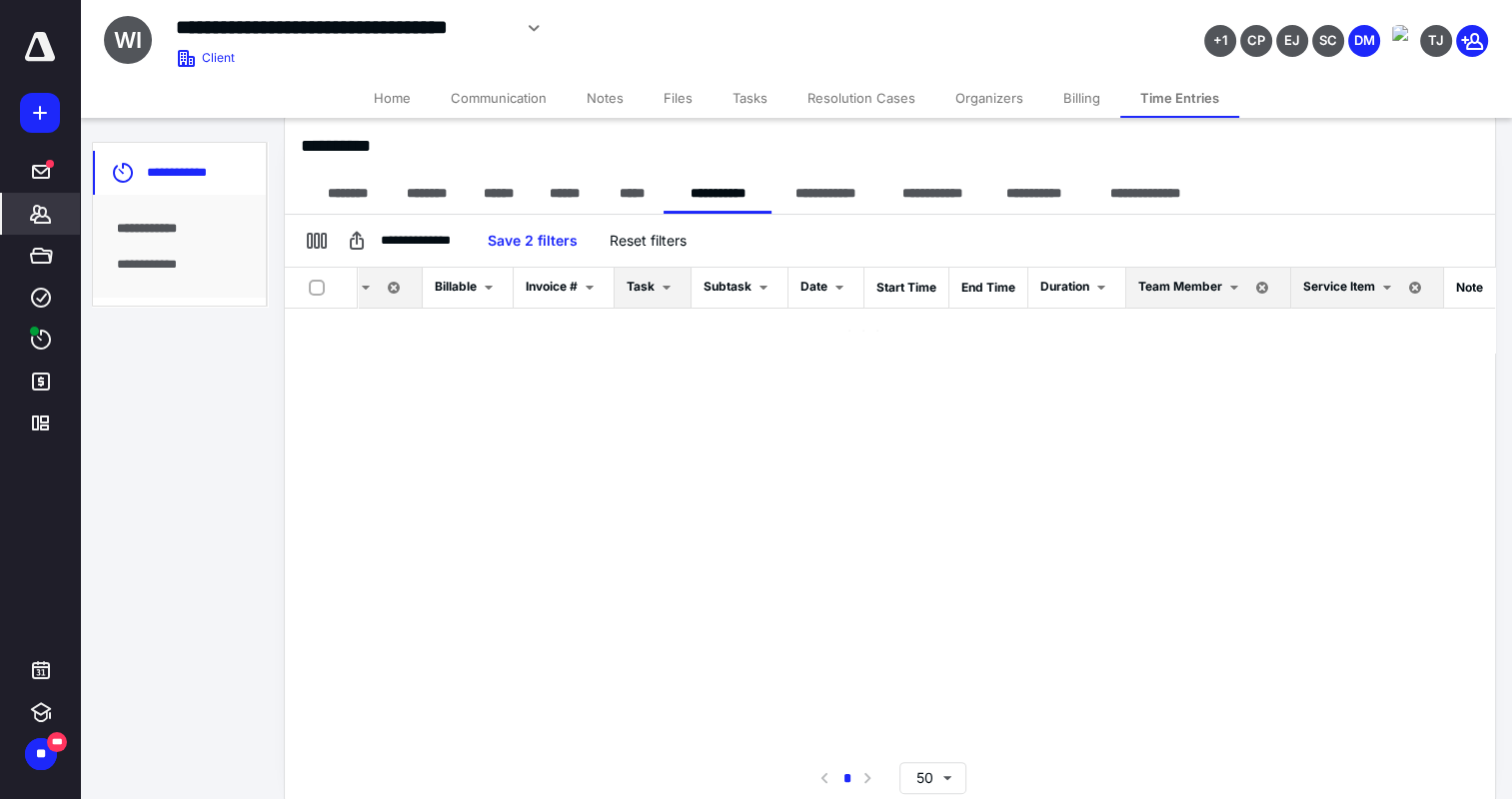 scroll, scrollTop: 0, scrollLeft: 58, axis: horizontal 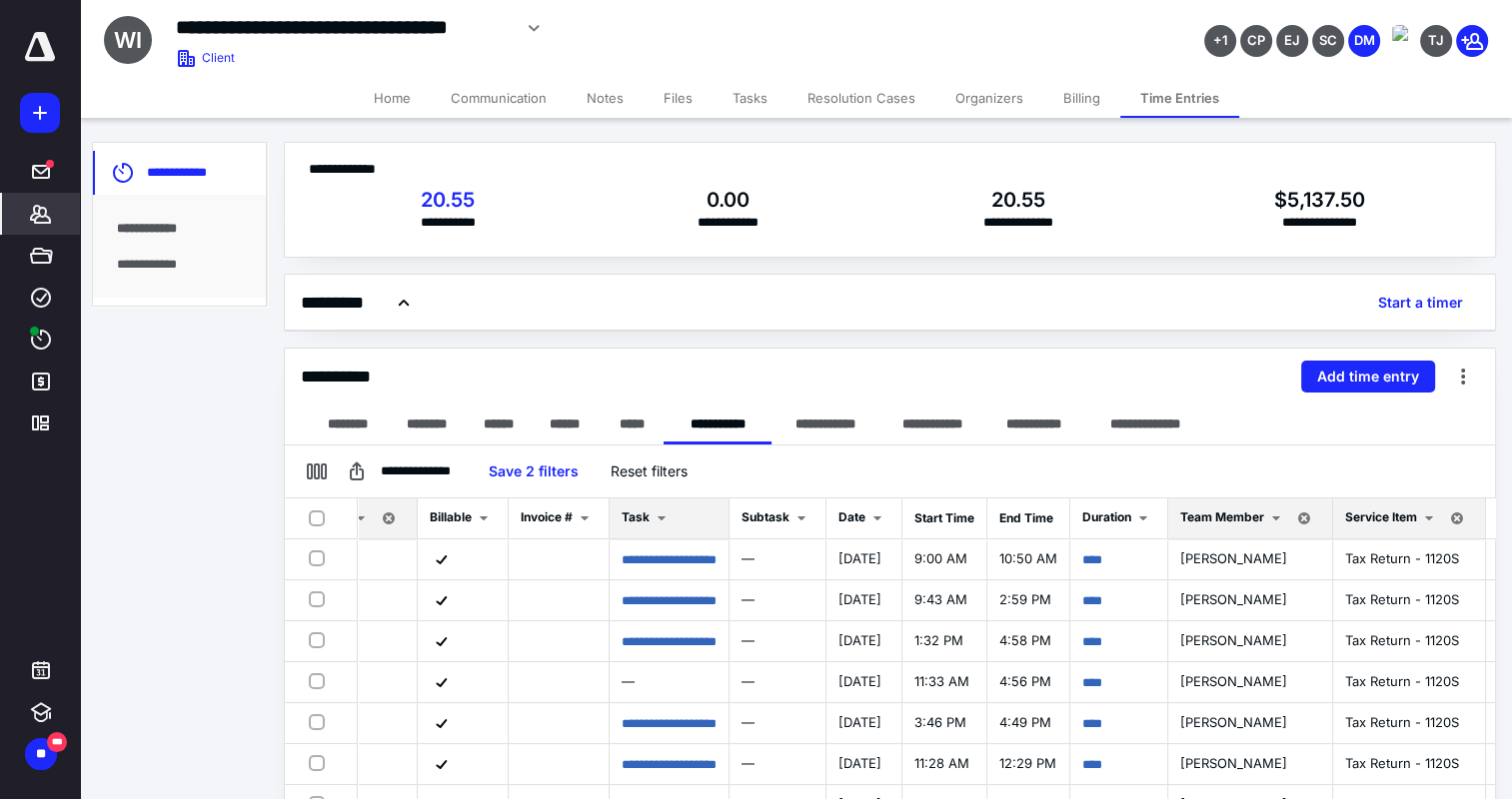 click on "Home" at bounding box center (392, 98) 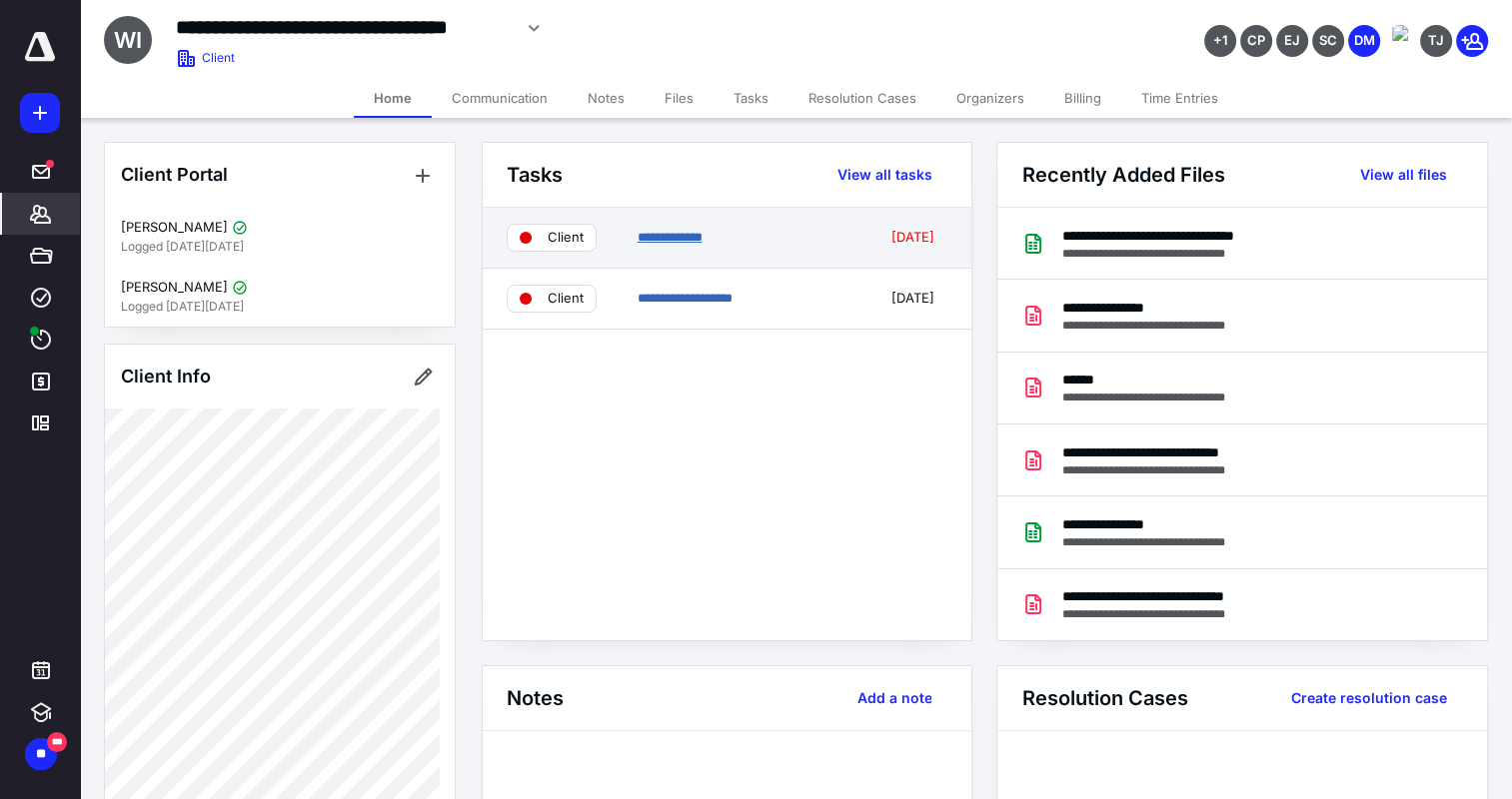 click on "**********" at bounding box center [669, 237] 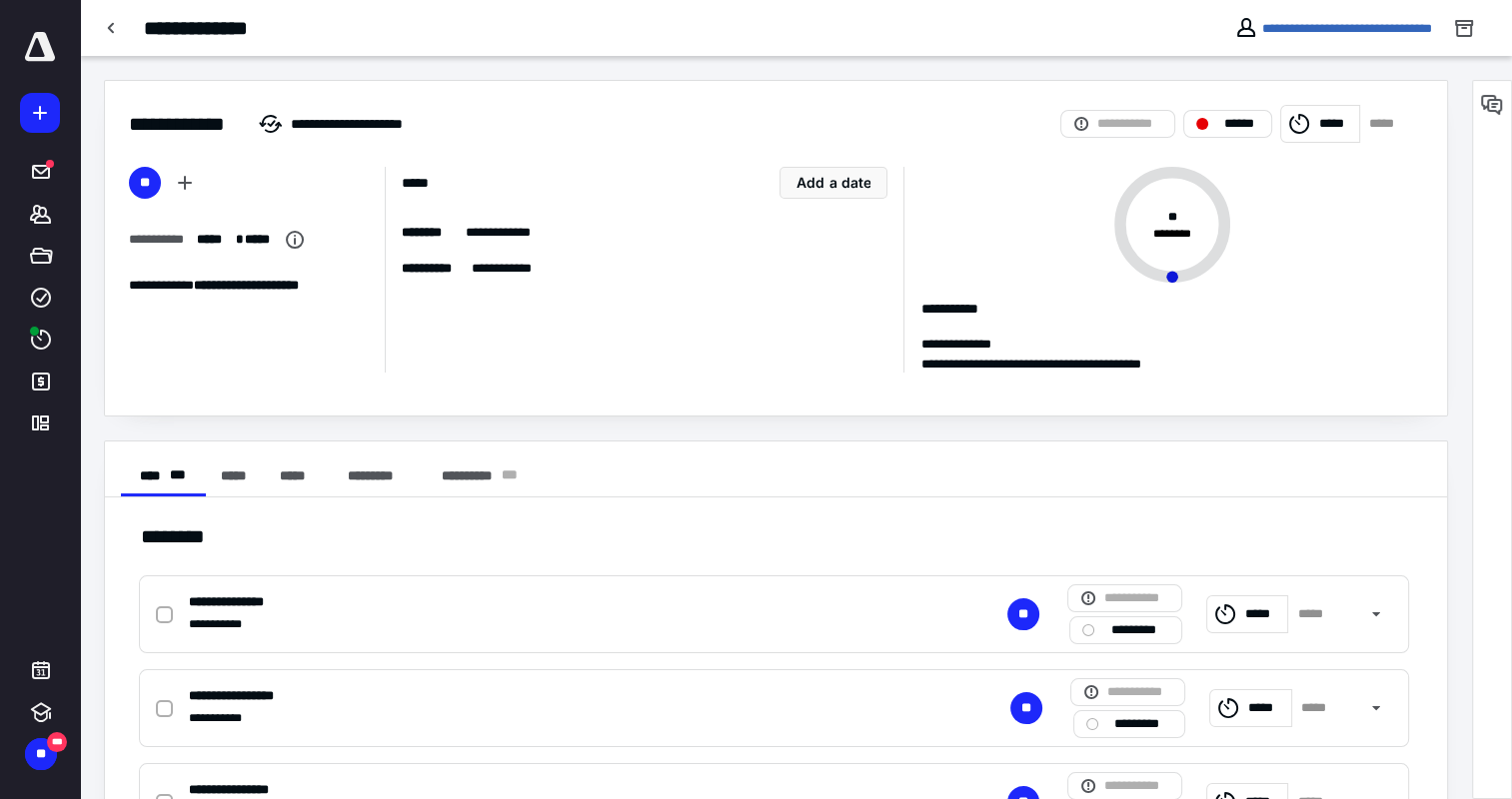 drag, startPoint x: 168, startPoint y: 619, endPoint x: 322, endPoint y: 583, distance: 158.15183 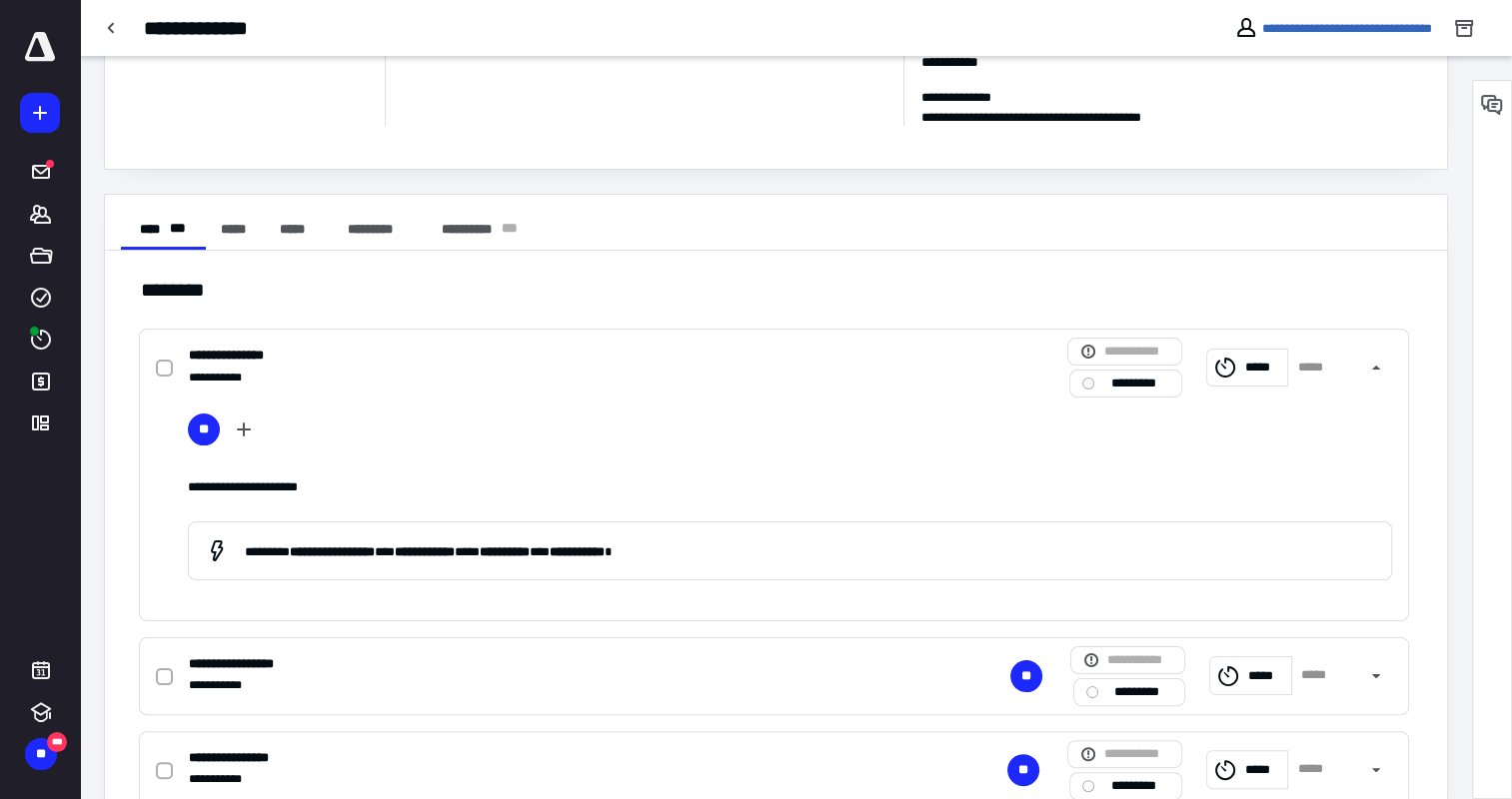 scroll, scrollTop: 304, scrollLeft: 0, axis: vertical 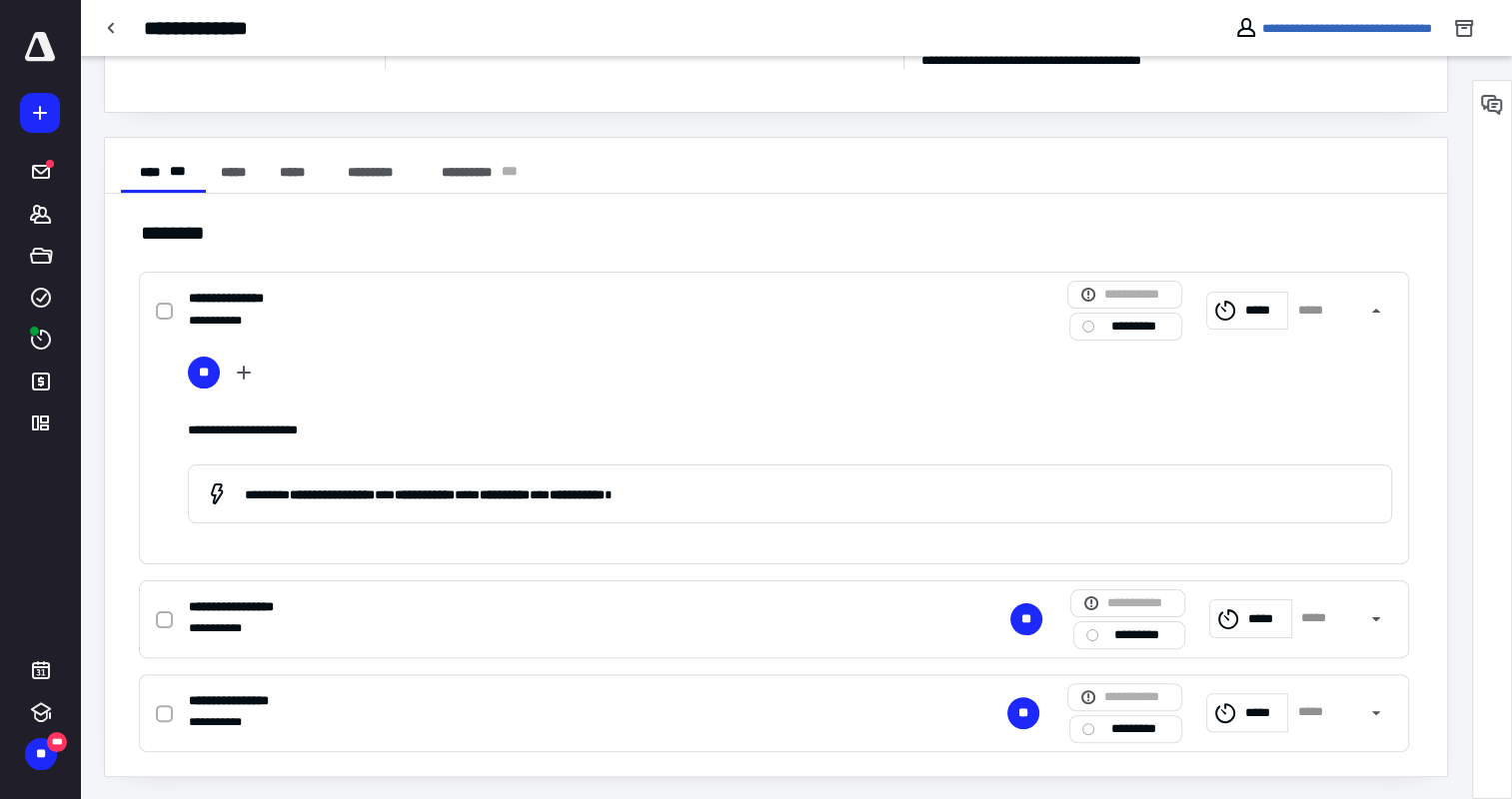 click on "**********" at bounding box center [773, 619] 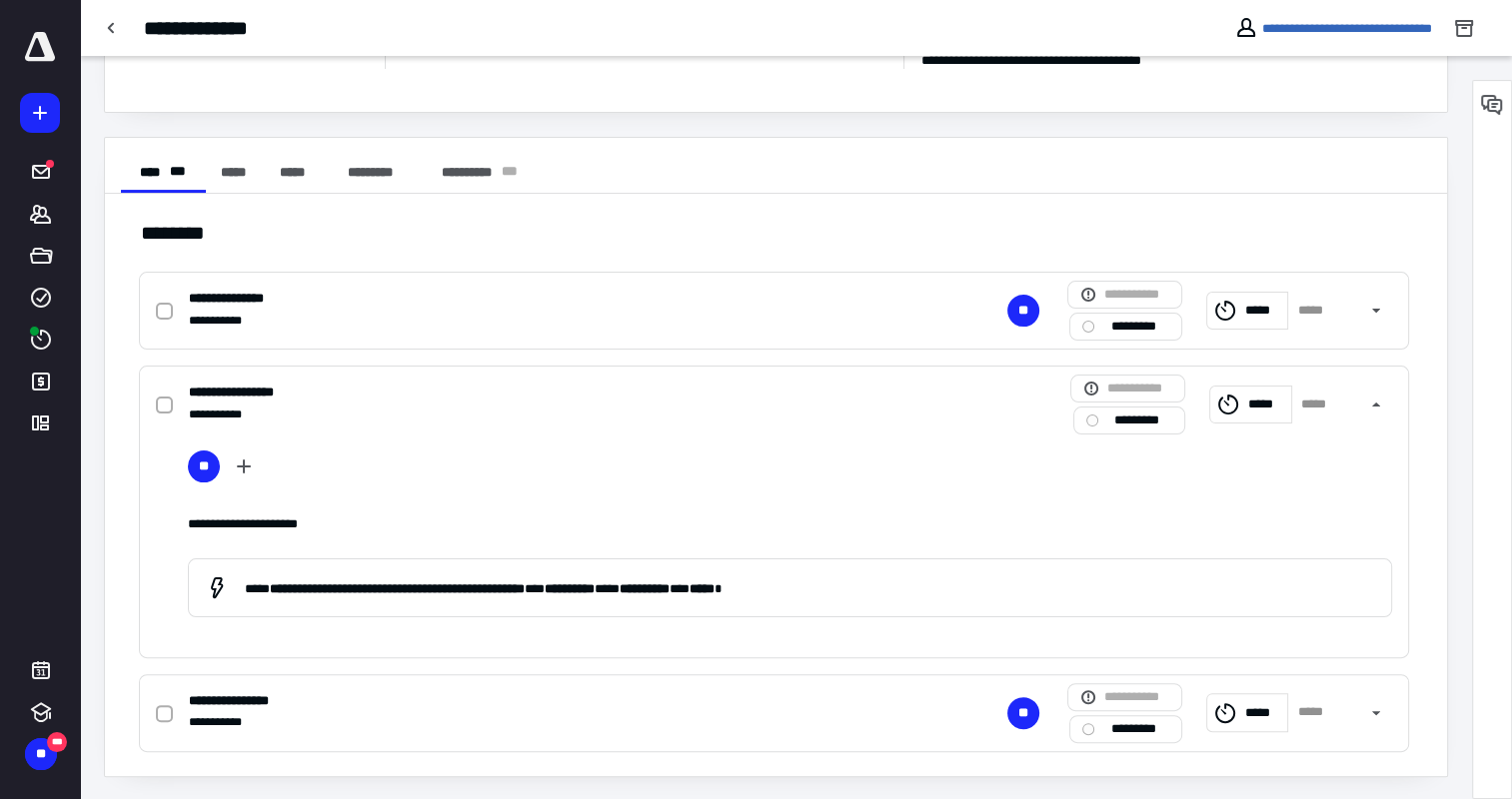 click at bounding box center [164, 312] 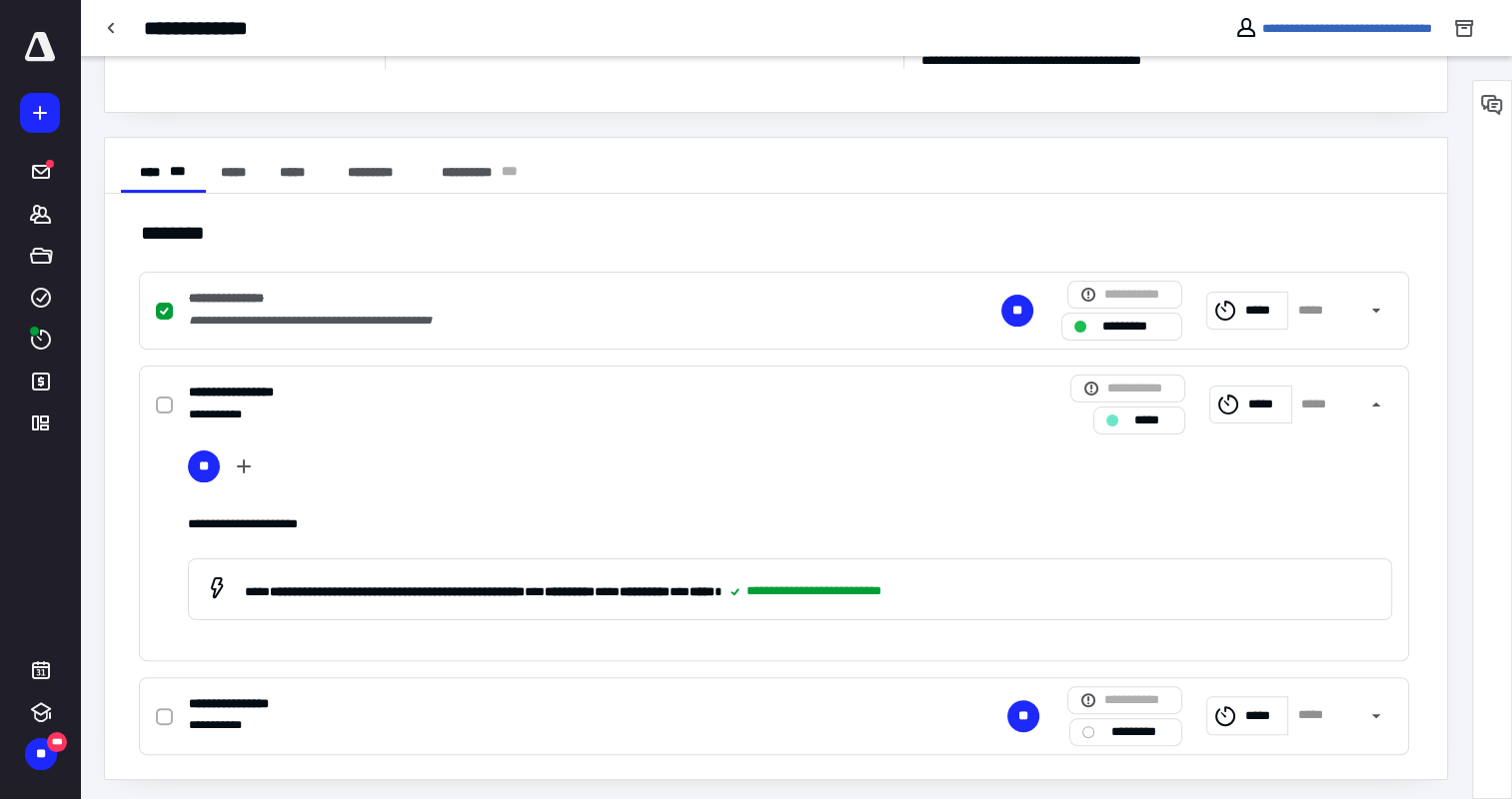 click at bounding box center [164, 404] 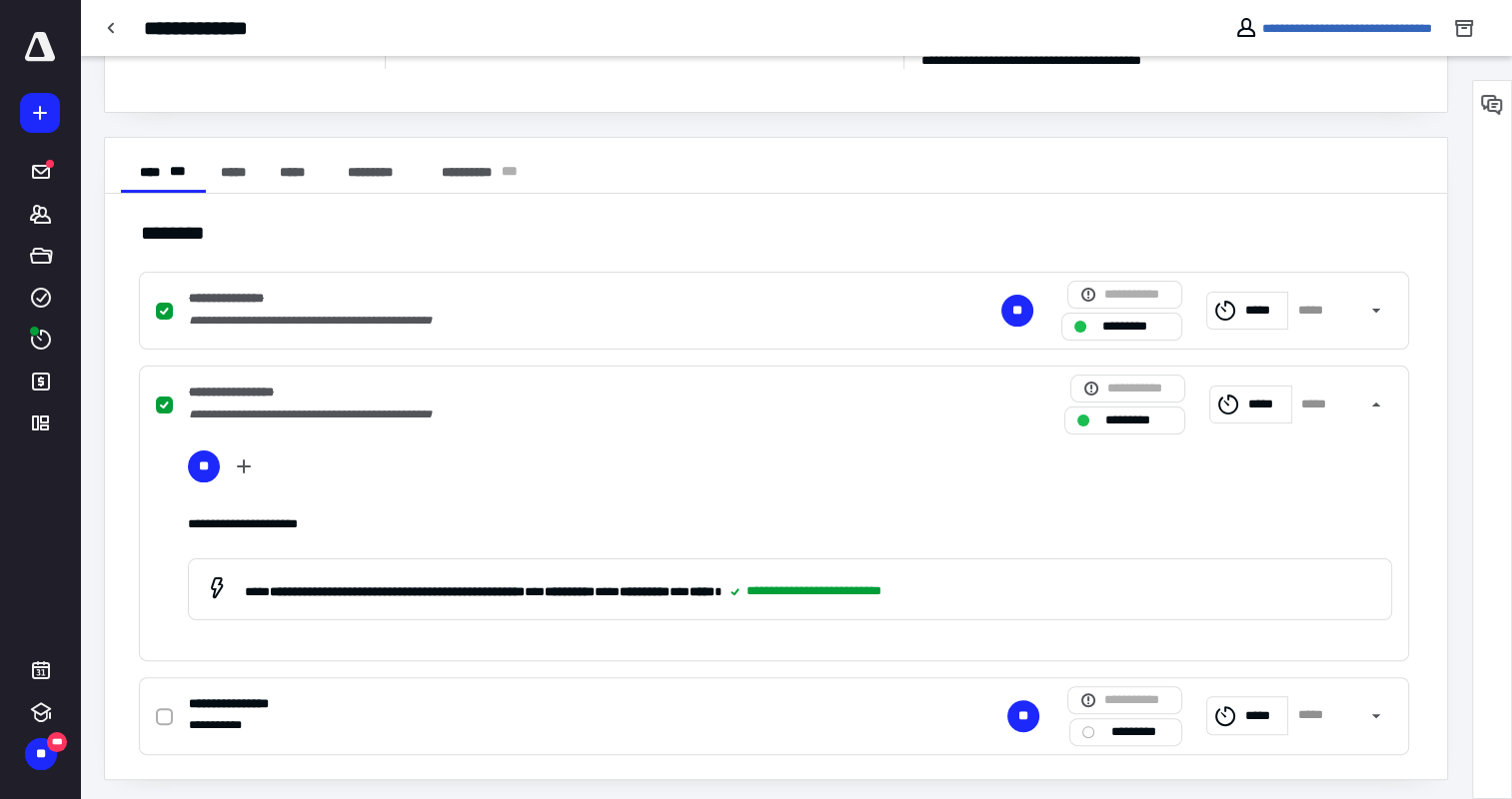 scroll, scrollTop: 307, scrollLeft: 0, axis: vertical 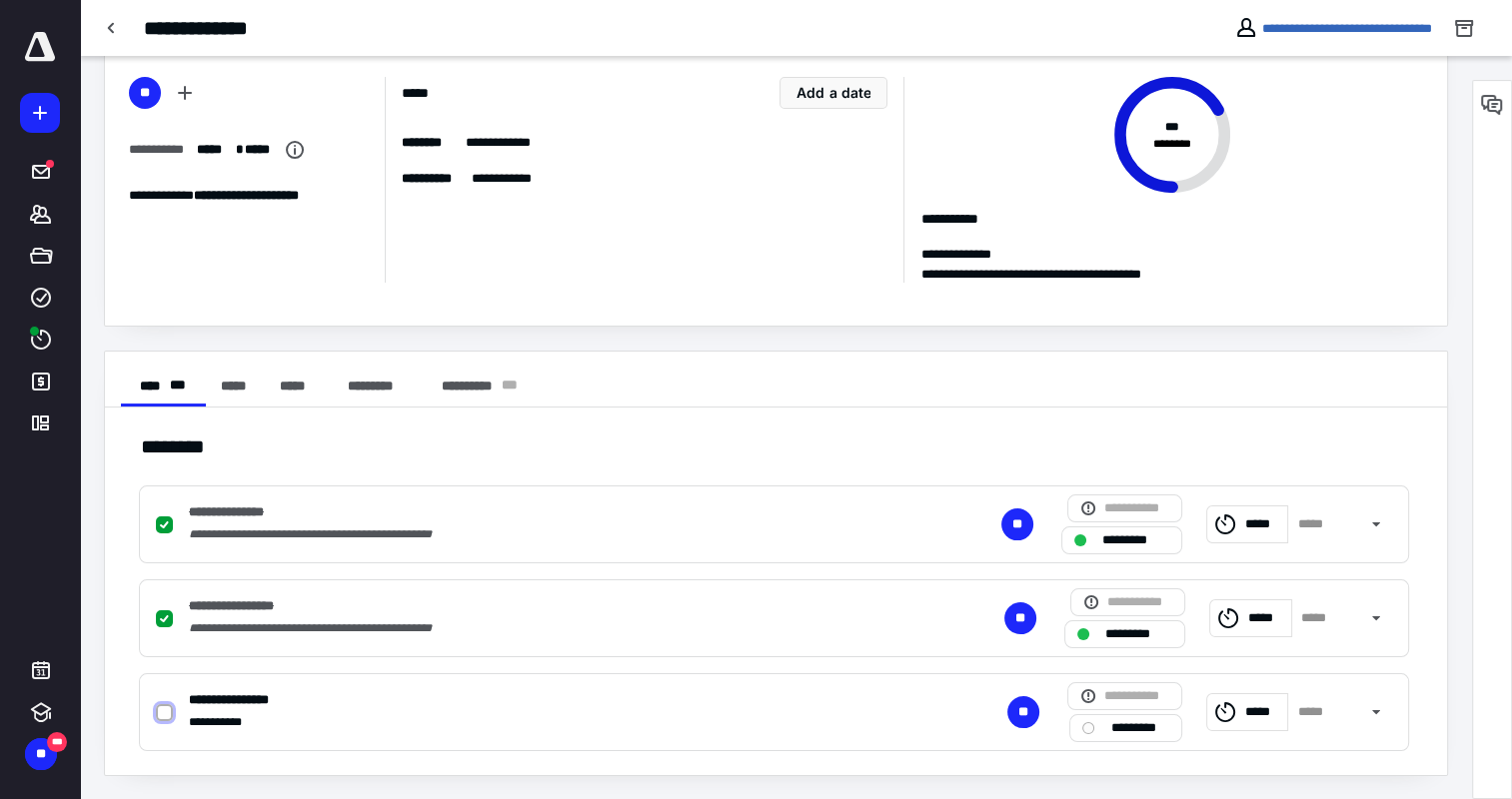click at bounding box center [164, 713] 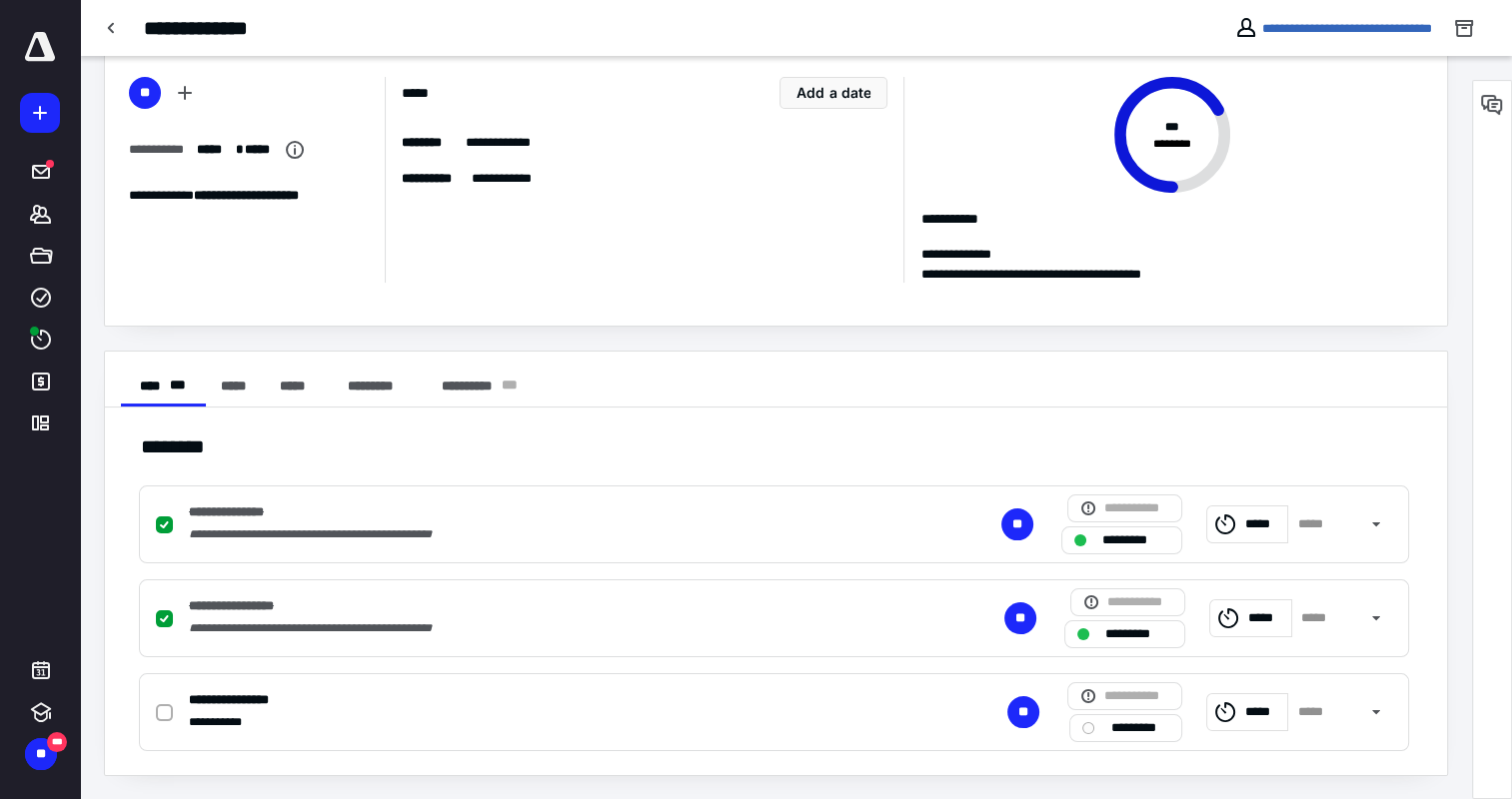 checkbox on "true" 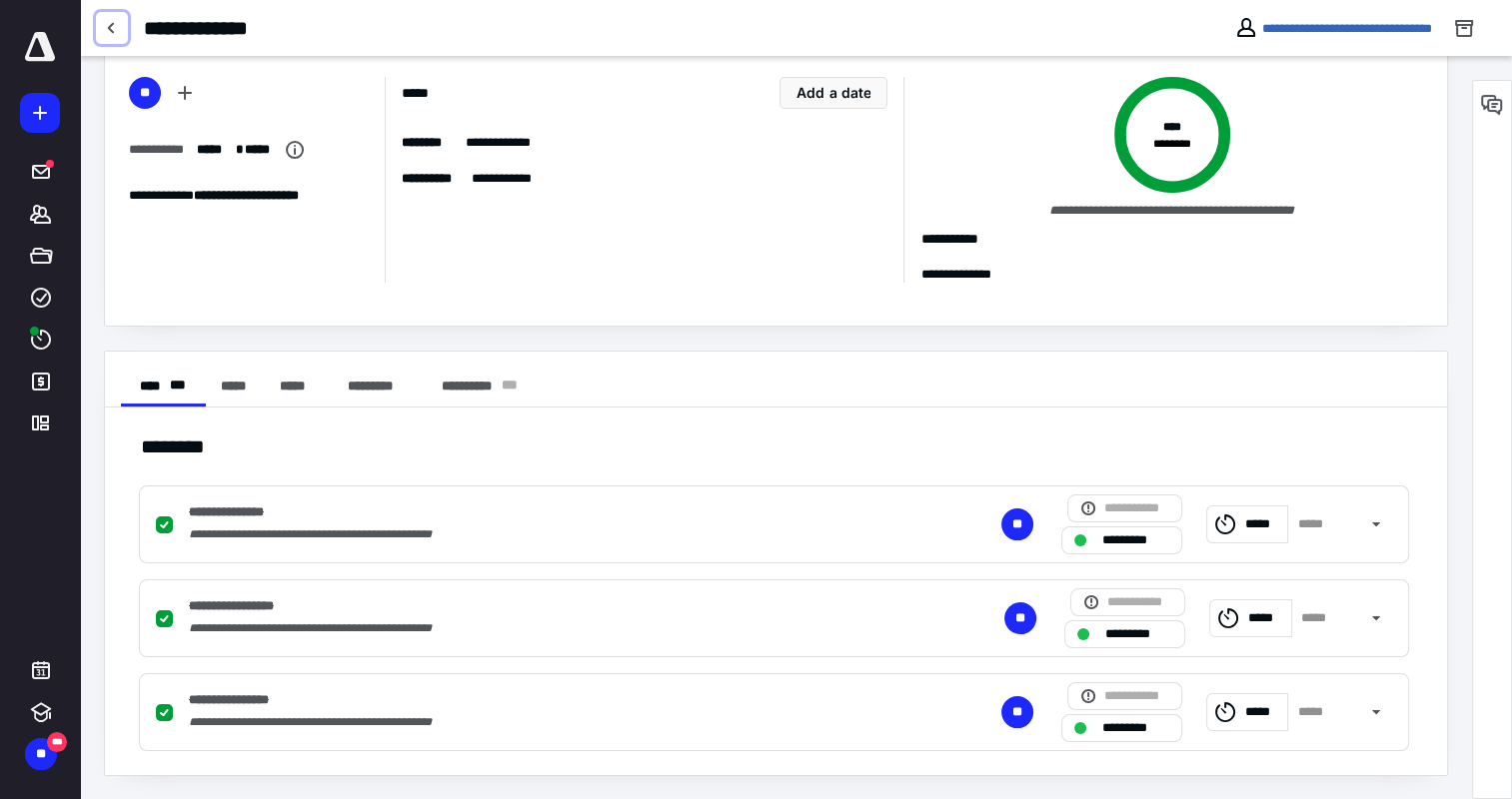 click at bounding box center [112, 28] 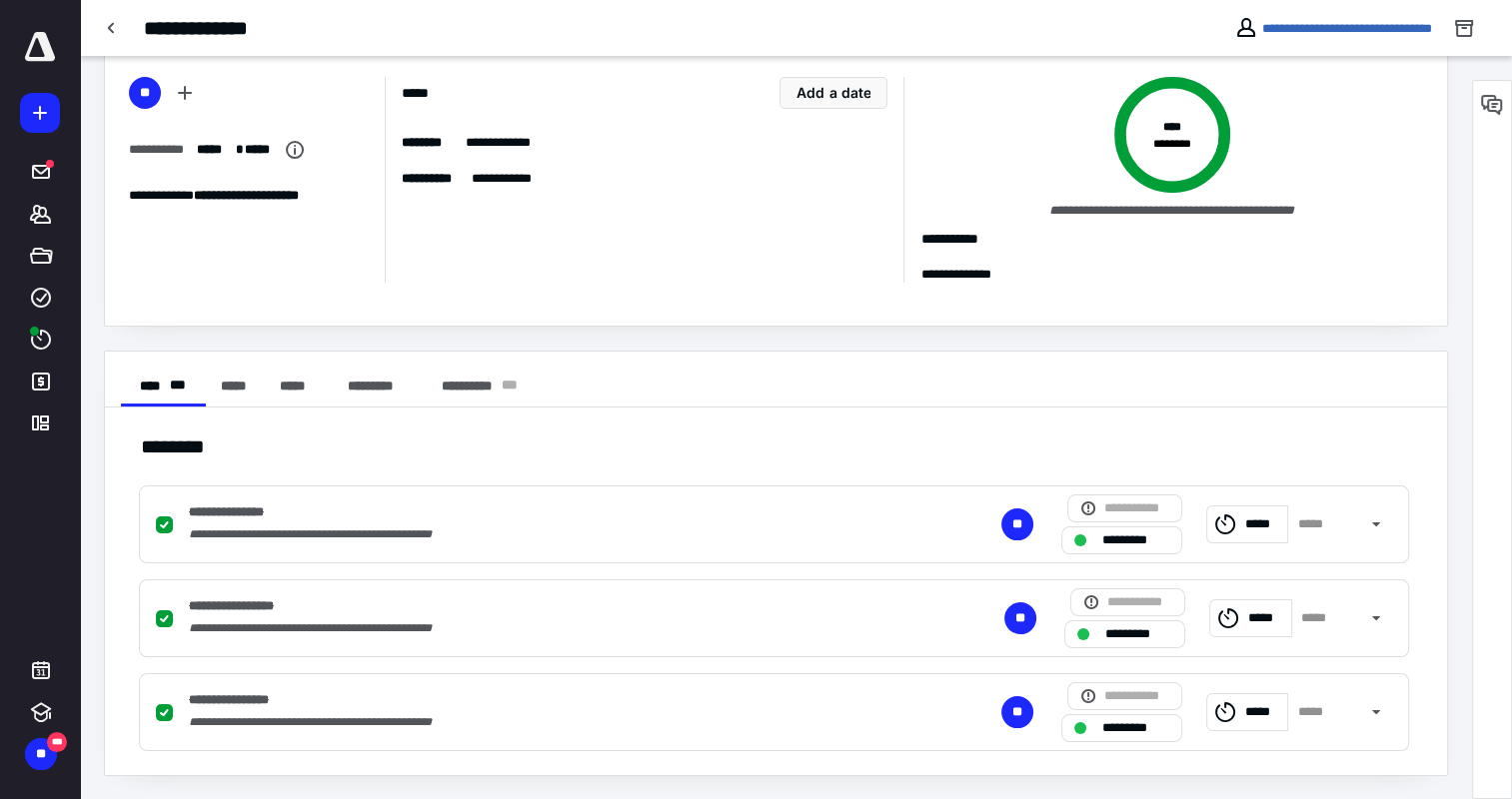 scroll, scrollTop: 0, scrollLeft: 0, axis: both 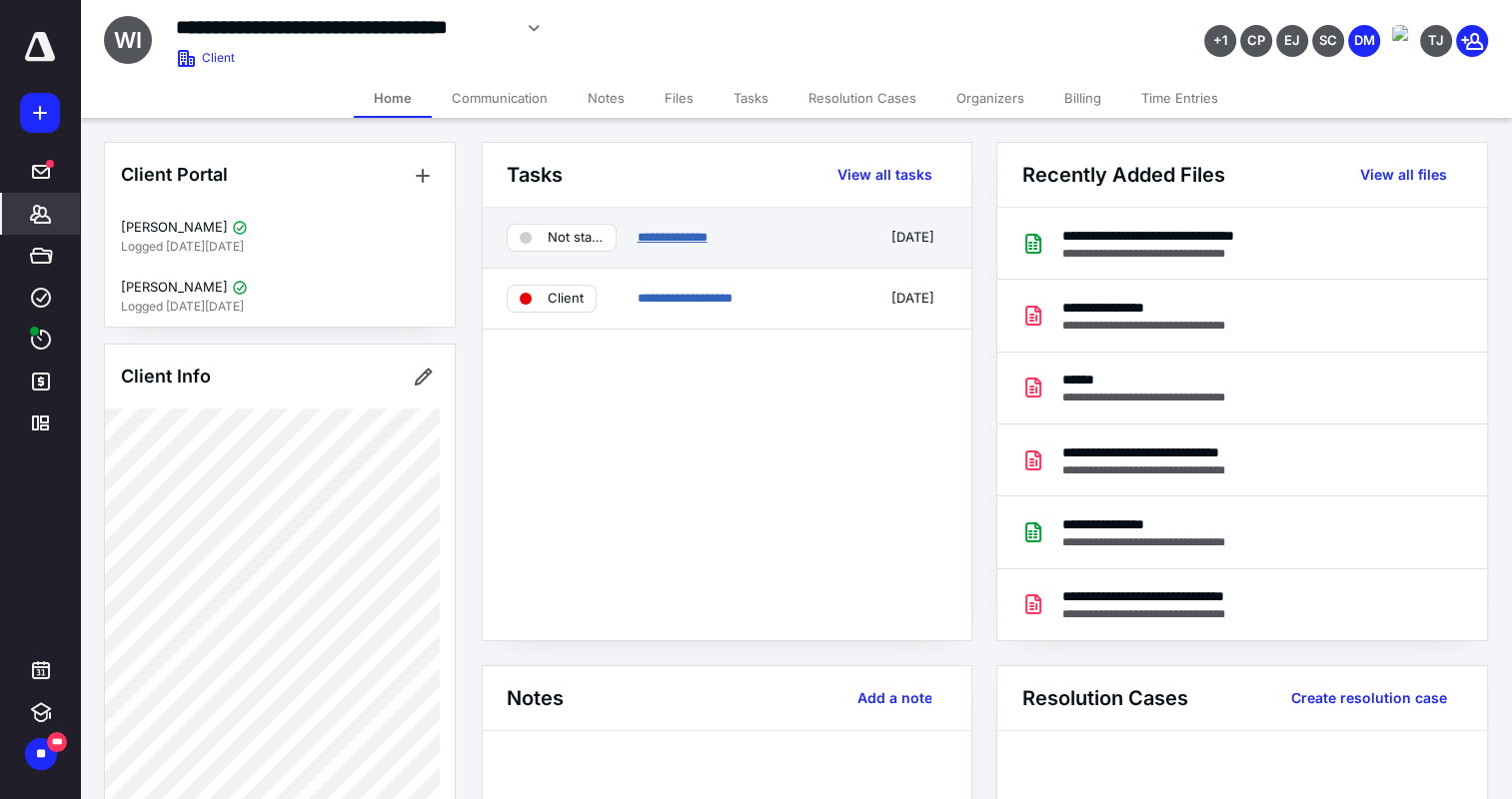 click on "**********" at bounding box center [672, 237] 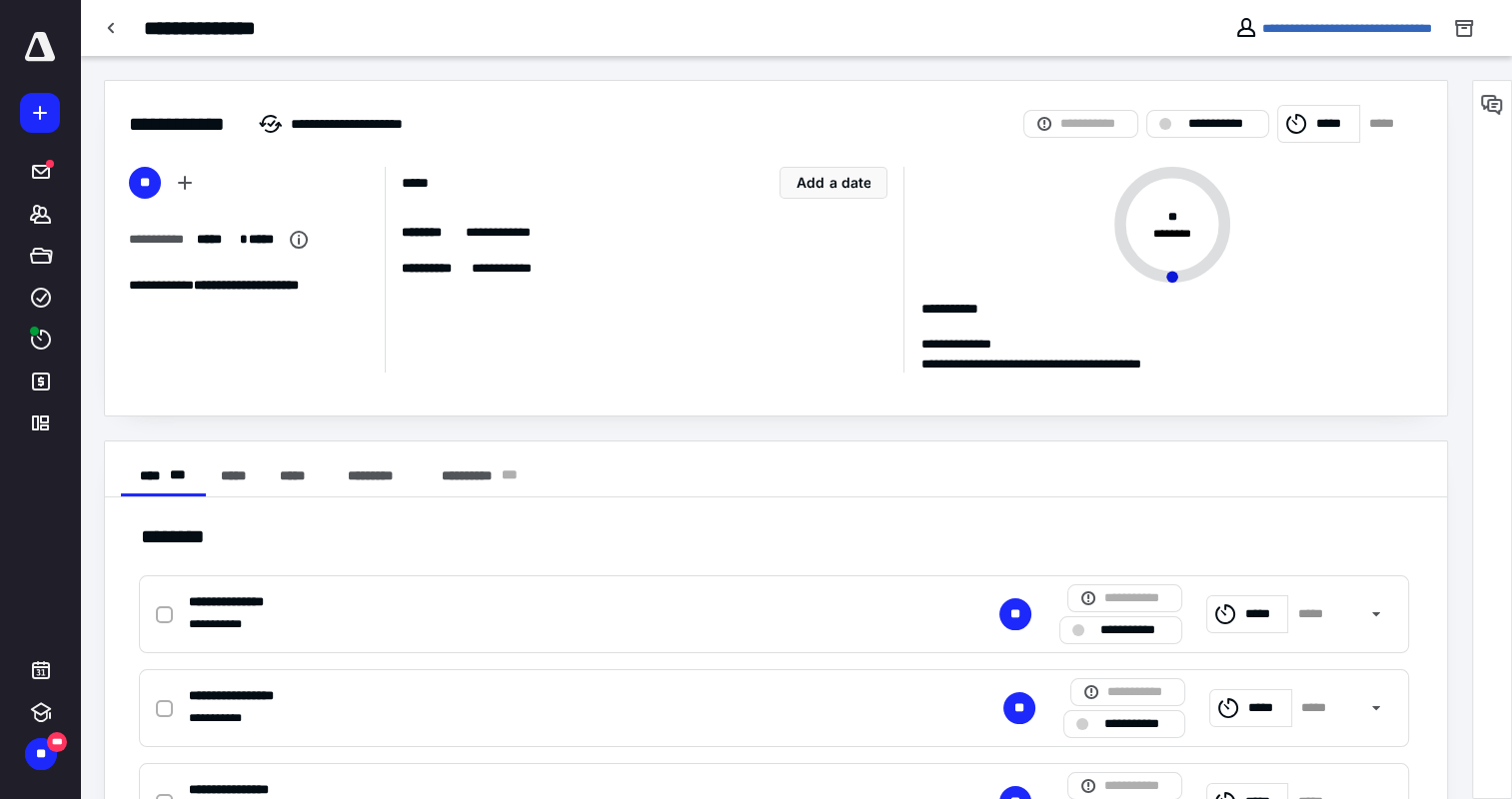 click at bounding box center [164, 615] 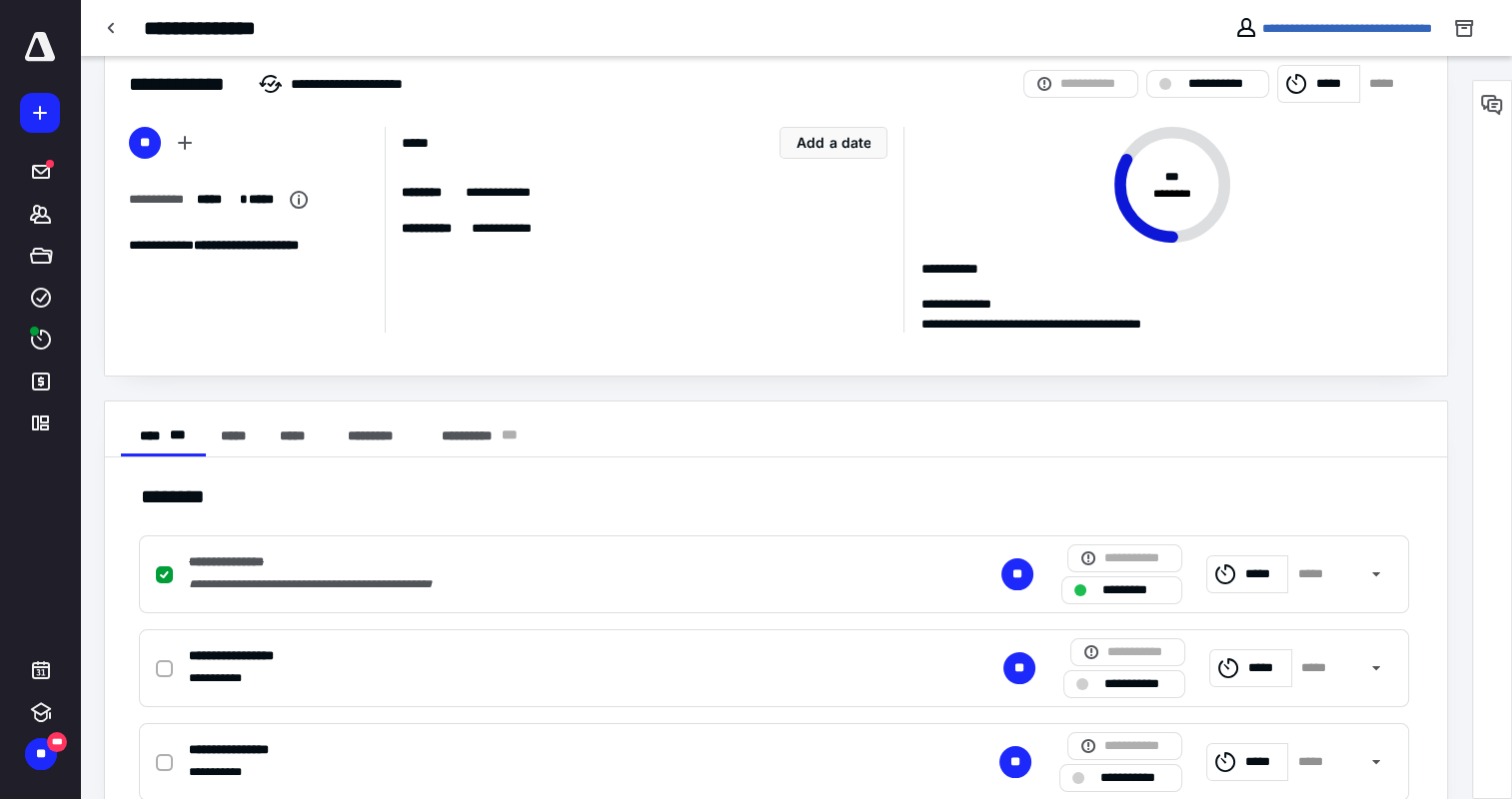 scroll, scrollTop: 0, scrollLeft: 0, axis: both 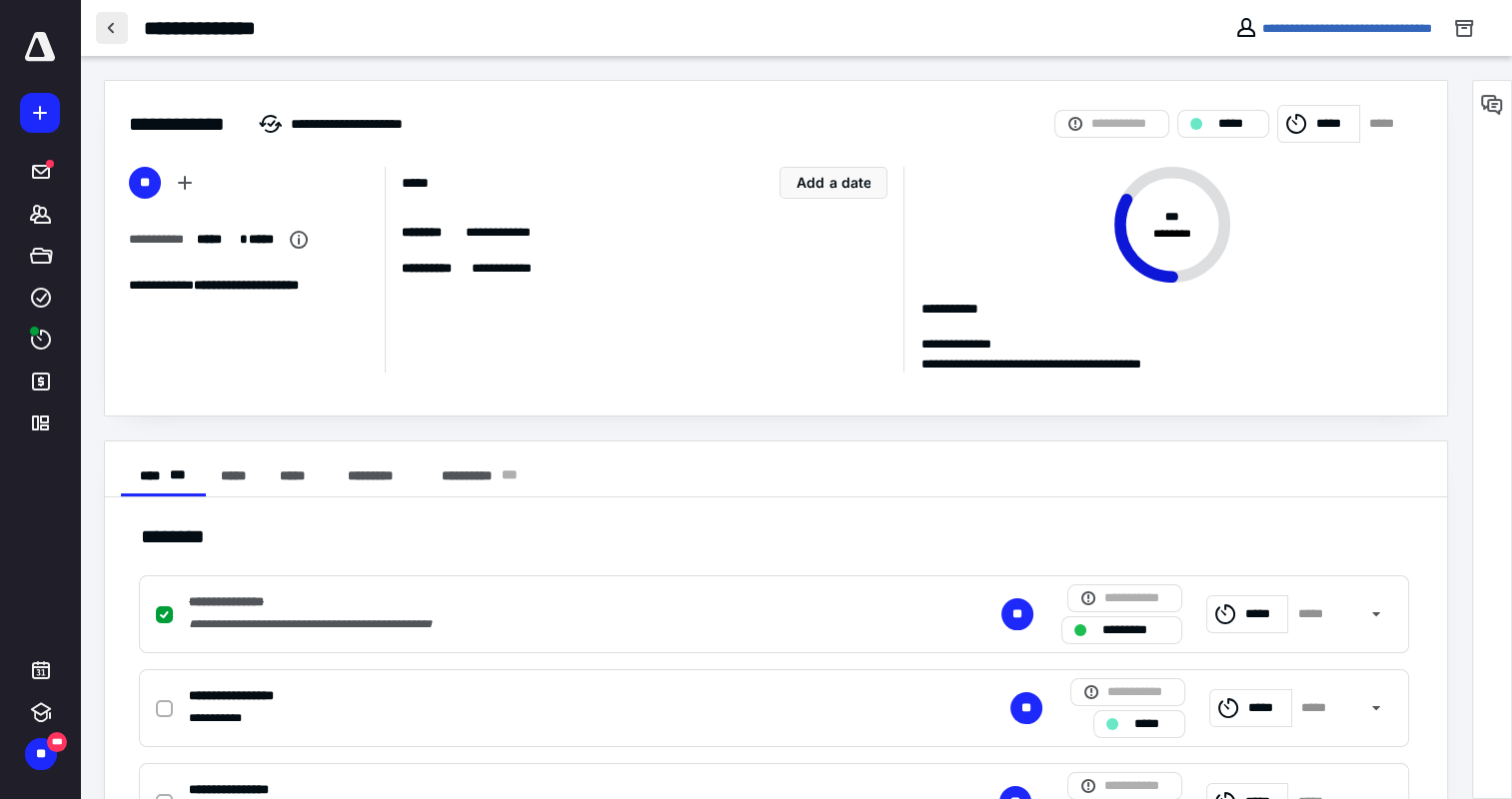 click at bounding box center [112, 28] 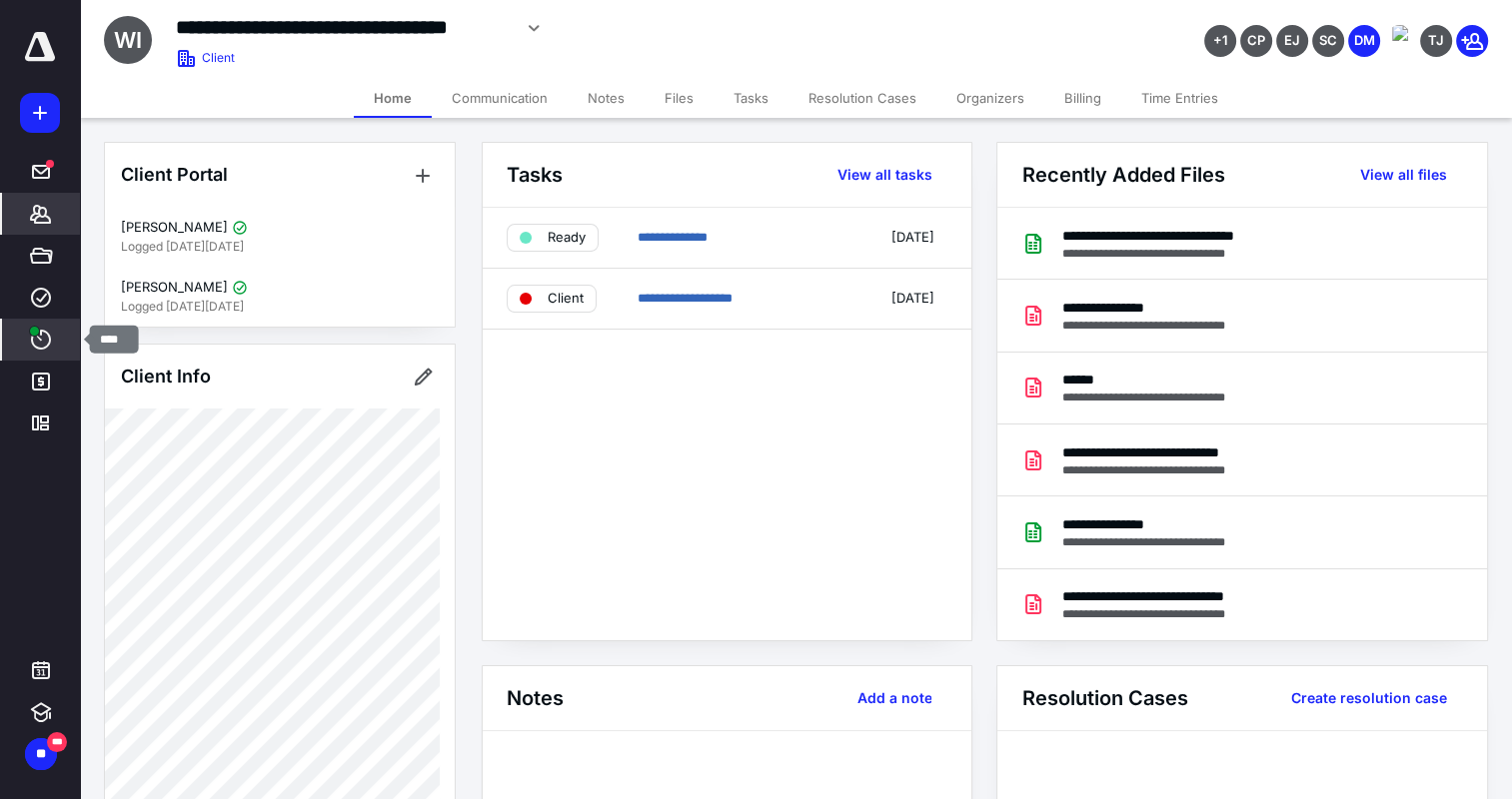 click 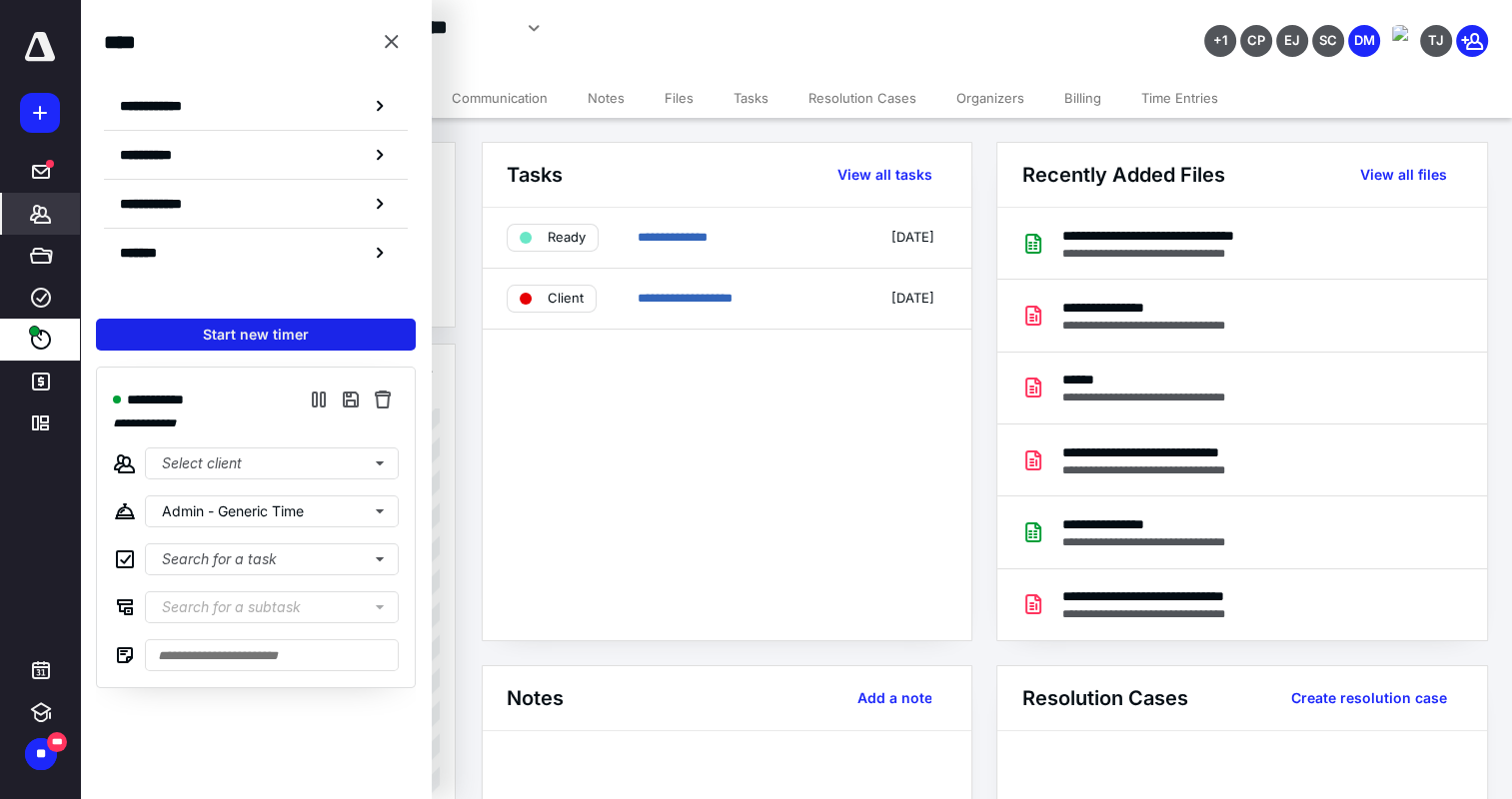 click on "Start new timer" at bounding box center [256, 335] 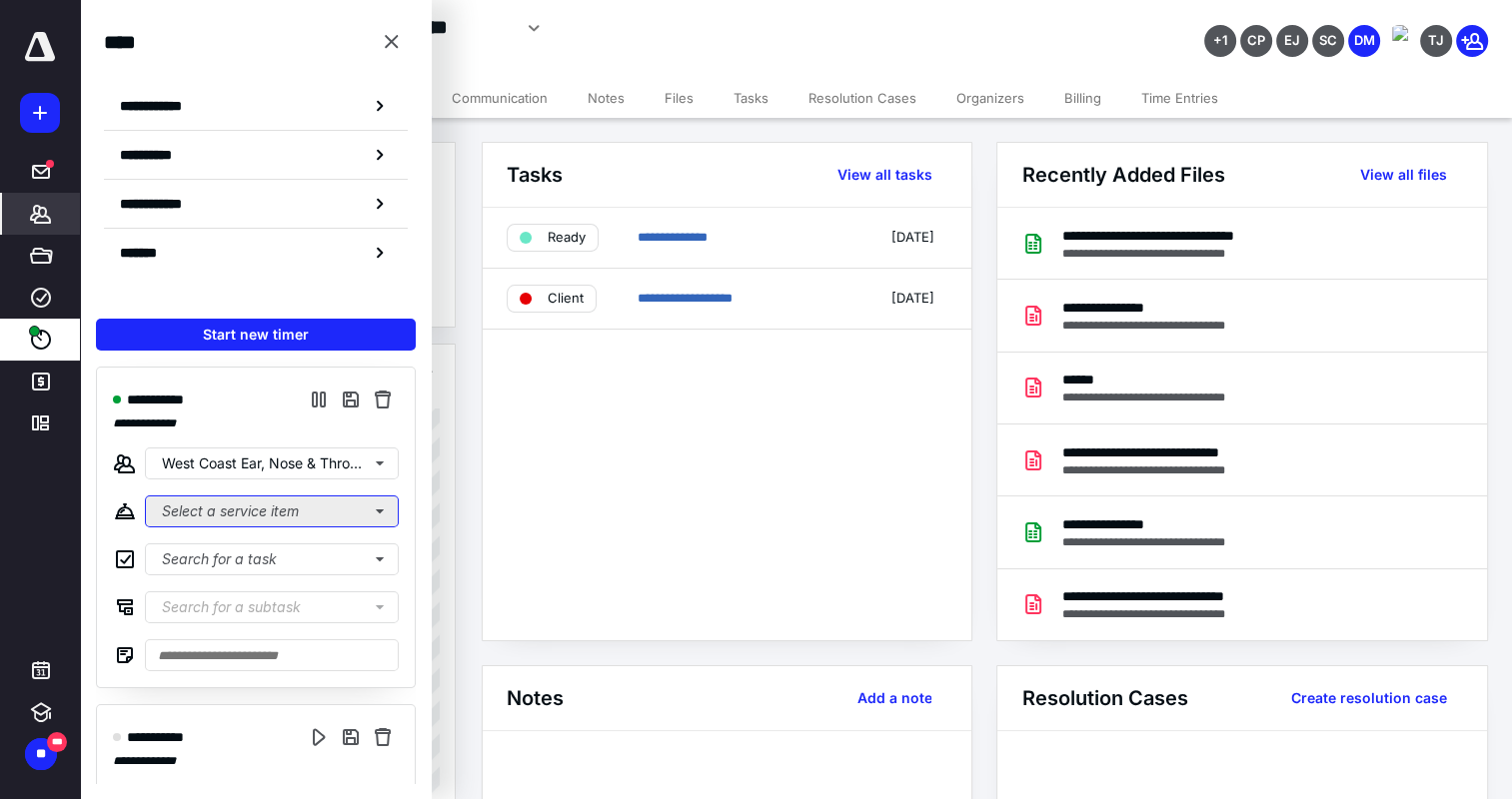 click on "Select a service item" at bounding box center [272, 511] 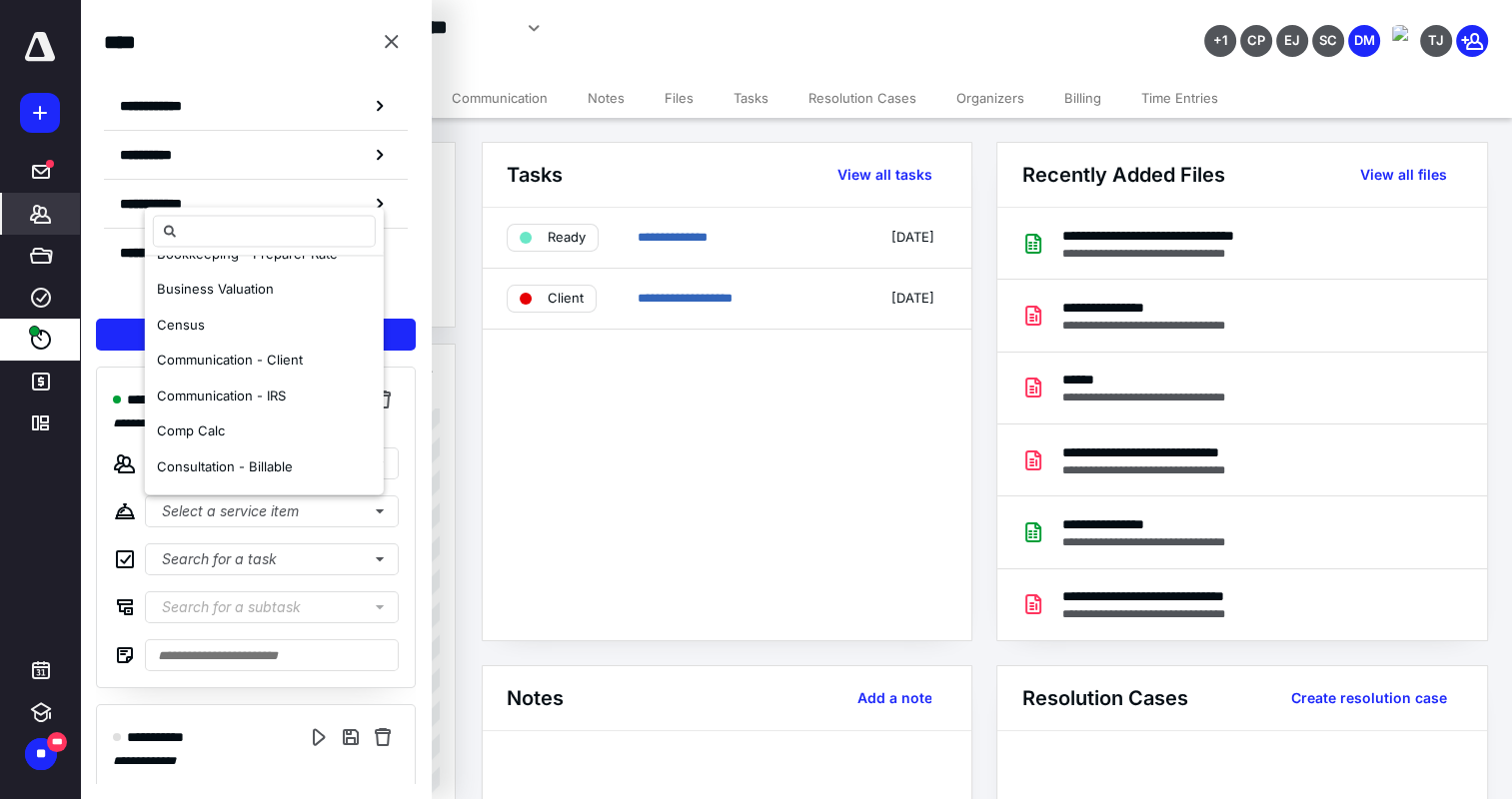 scroll, scrollTop: 599, scrollLeft: 0, axis: vertical 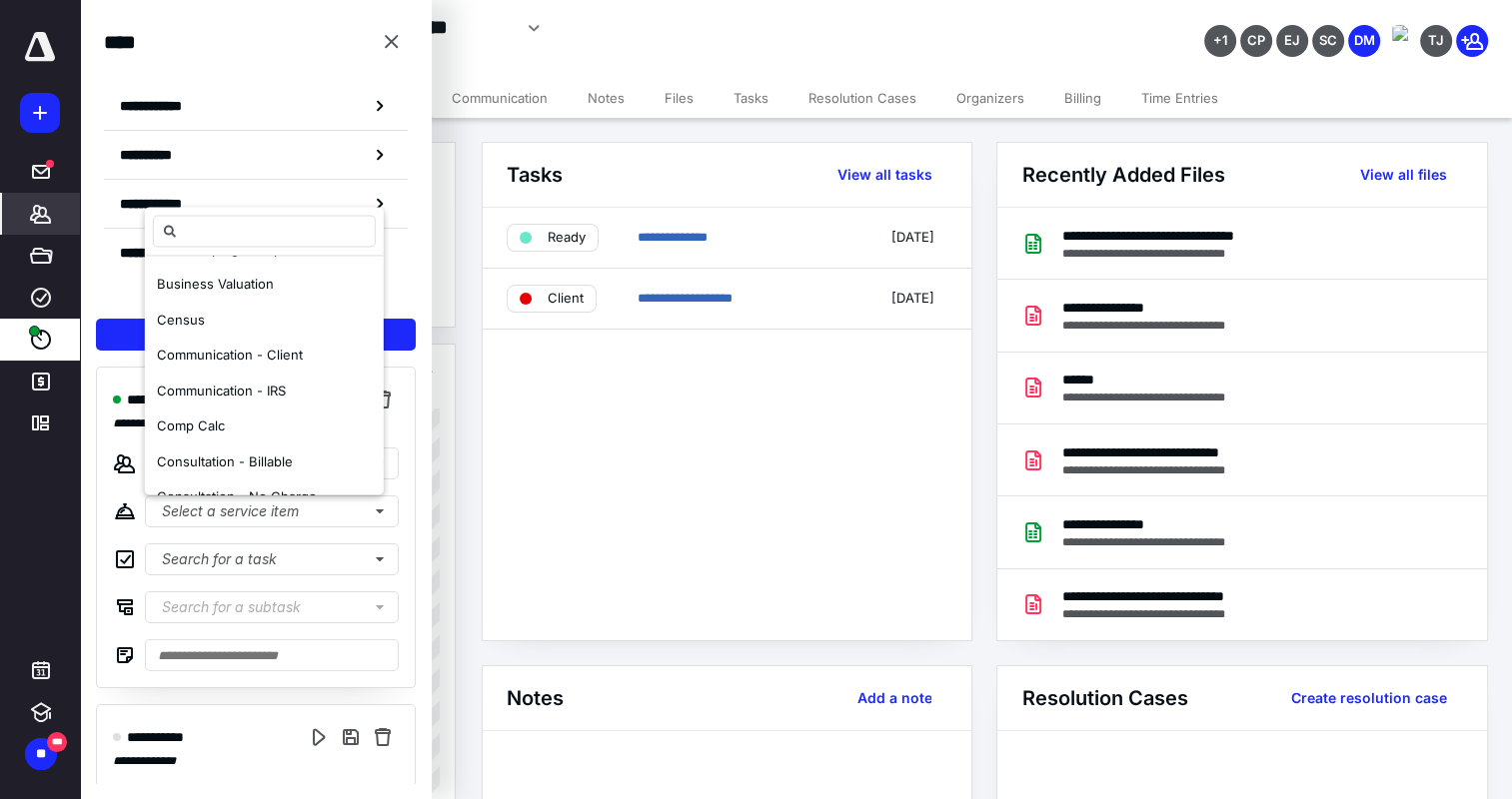 click on "Comp Calc" at bounding box center (264, 427) 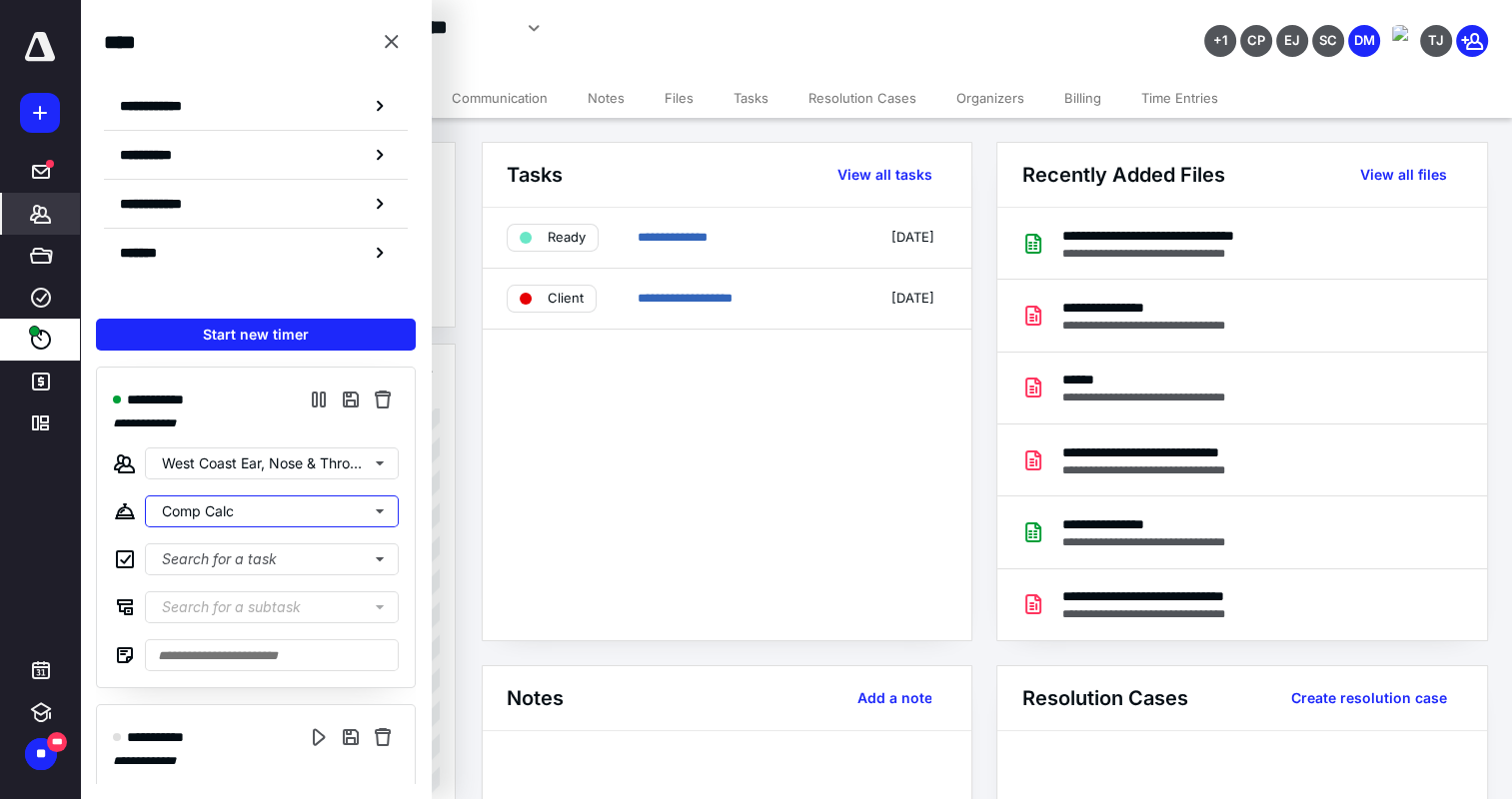 scroll, scrollTop: 0, scrollLeft: 0, axis: both 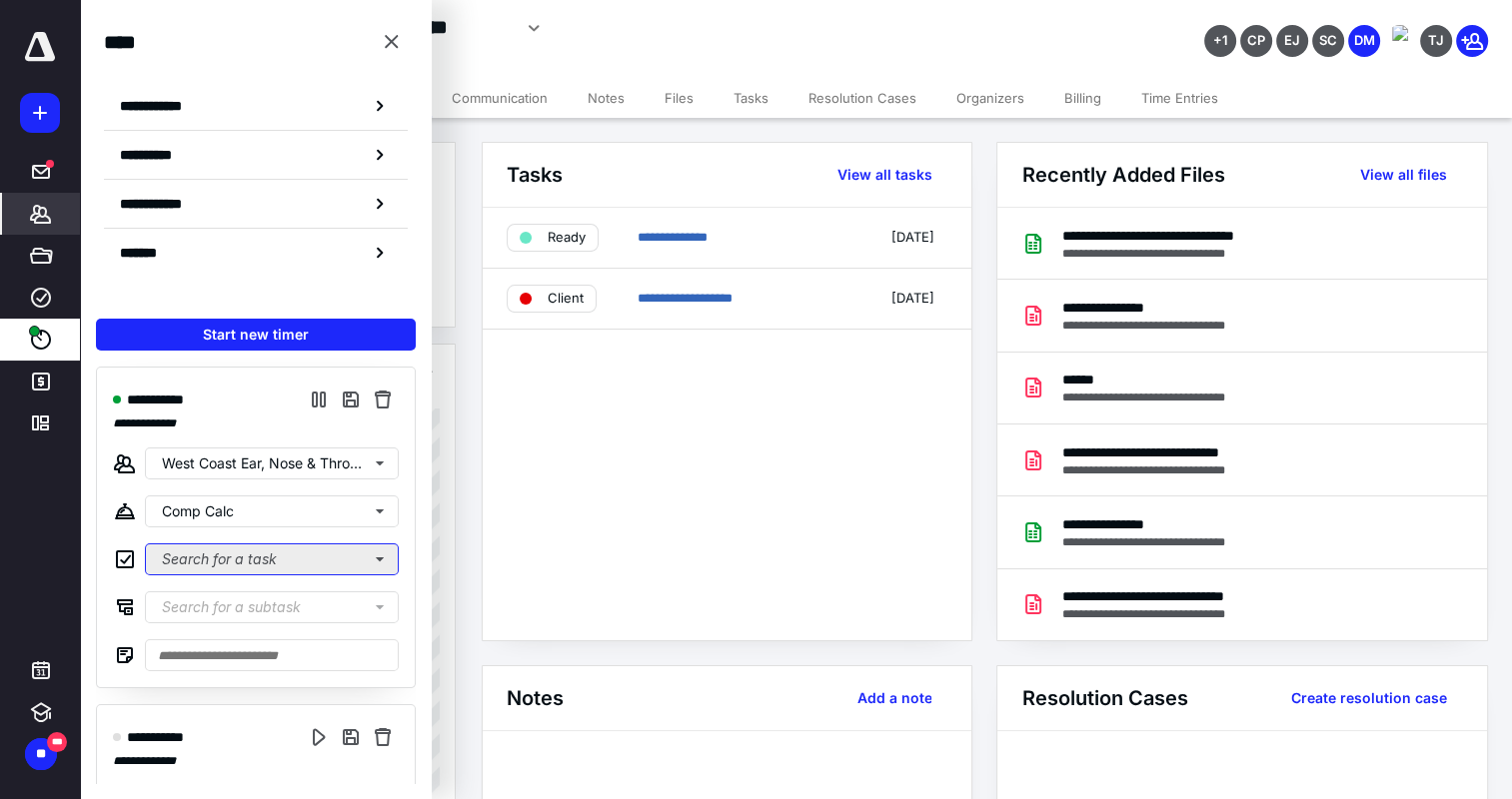 click on "Search for a task" at bounding box center [272, 559] 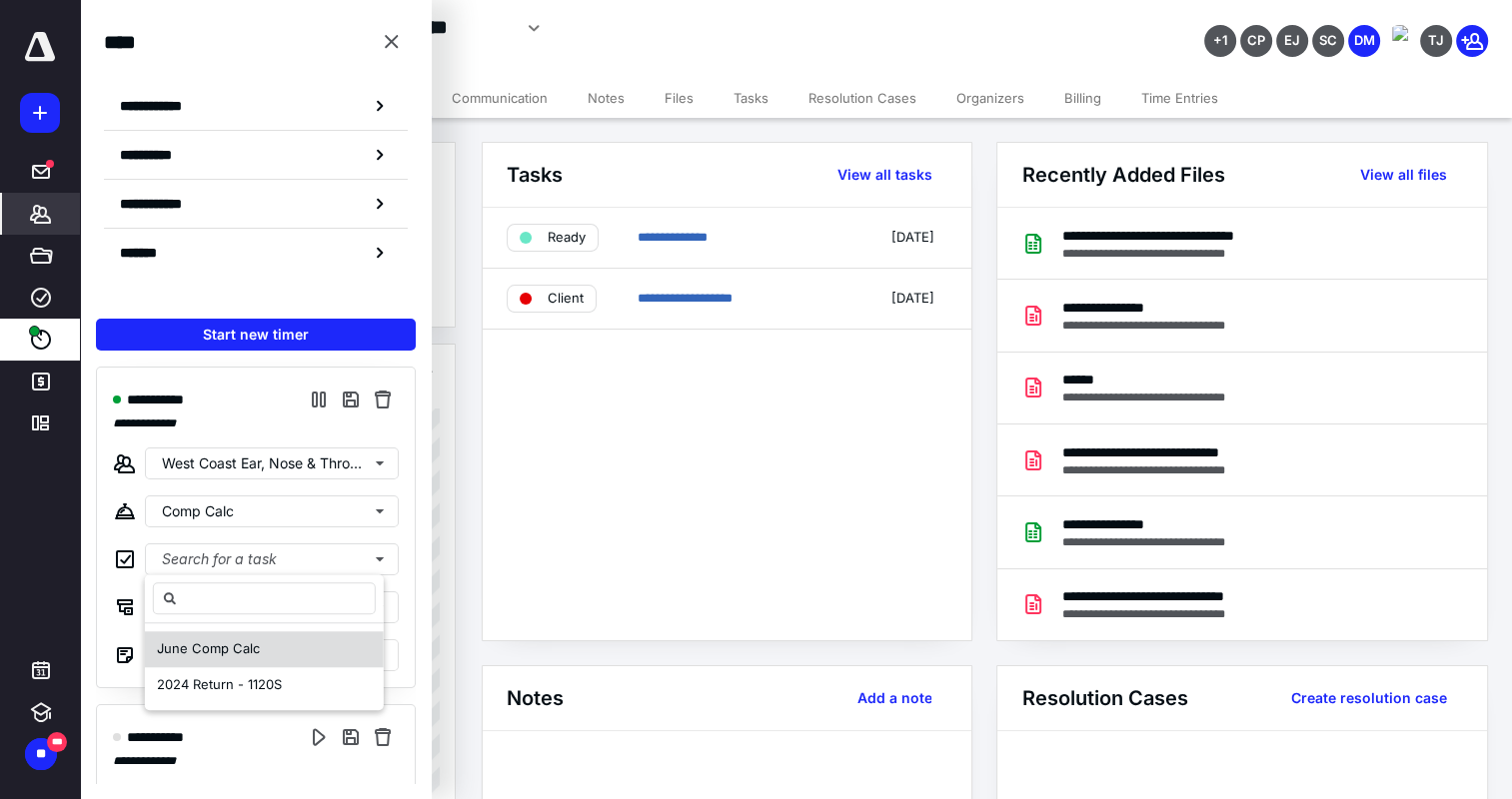 click on "June Comp Calc" at bounding box center (208, 649) 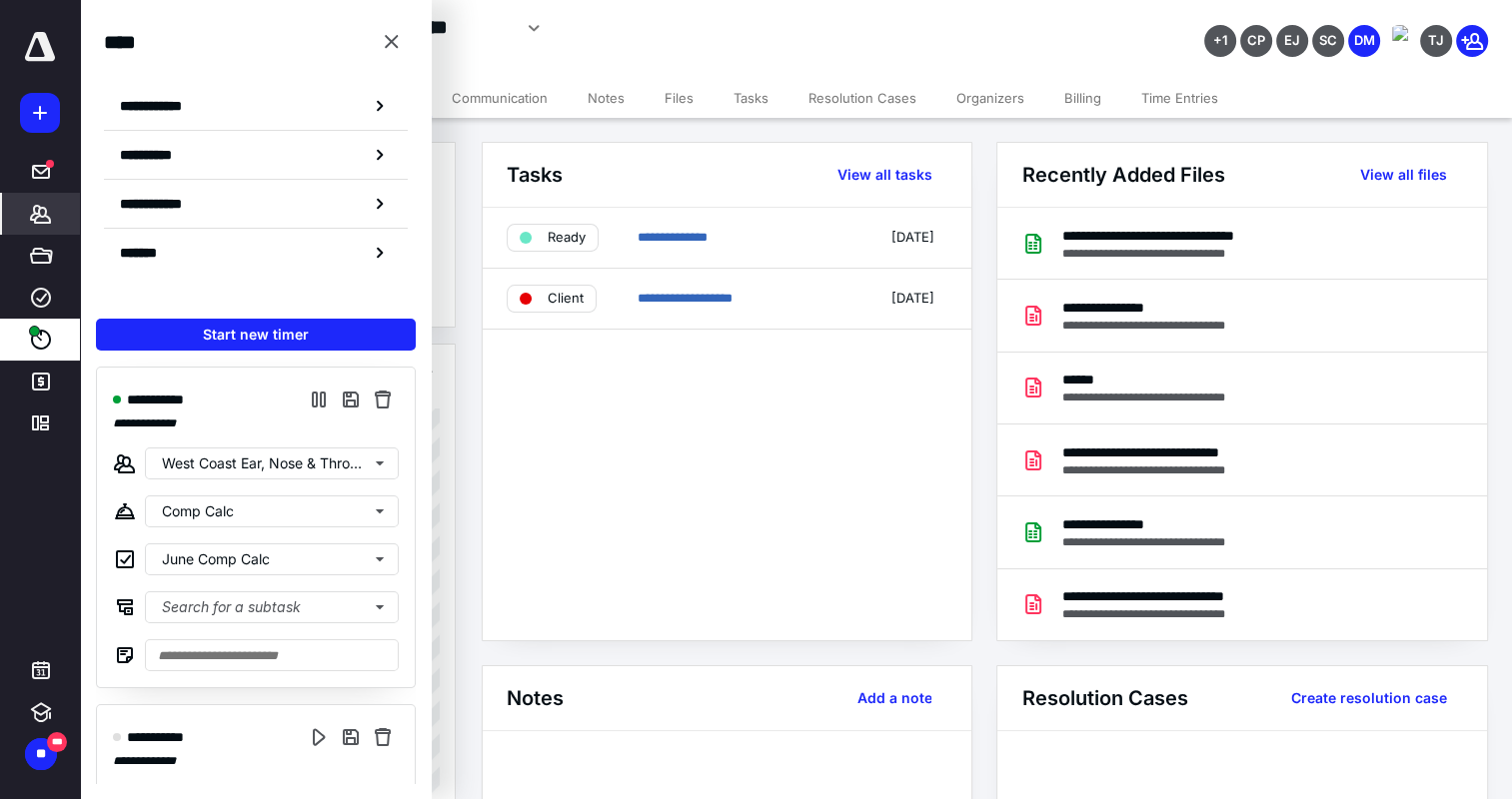click at bounding box center (392, 42) 